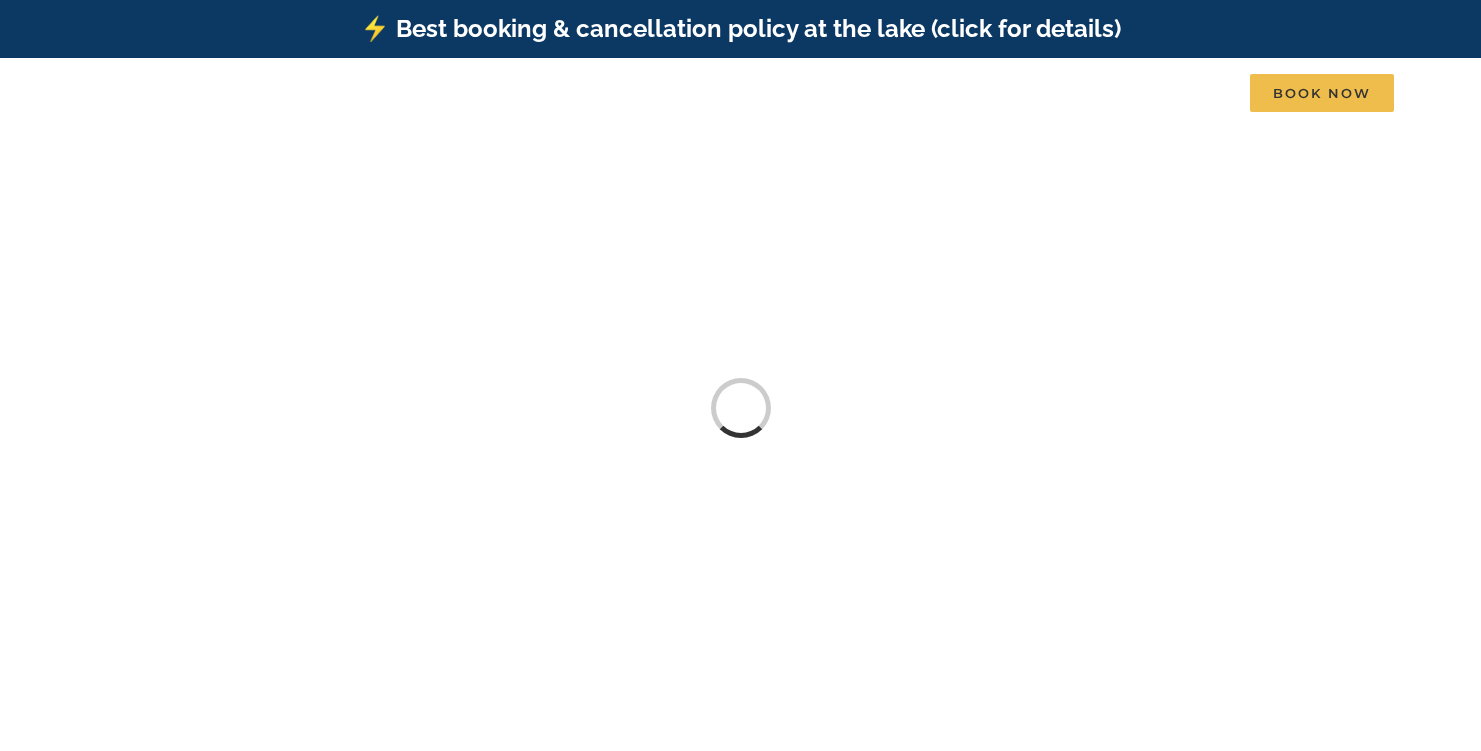 scroll, scrollTop: 0, scrollLeft: 0, axis: both 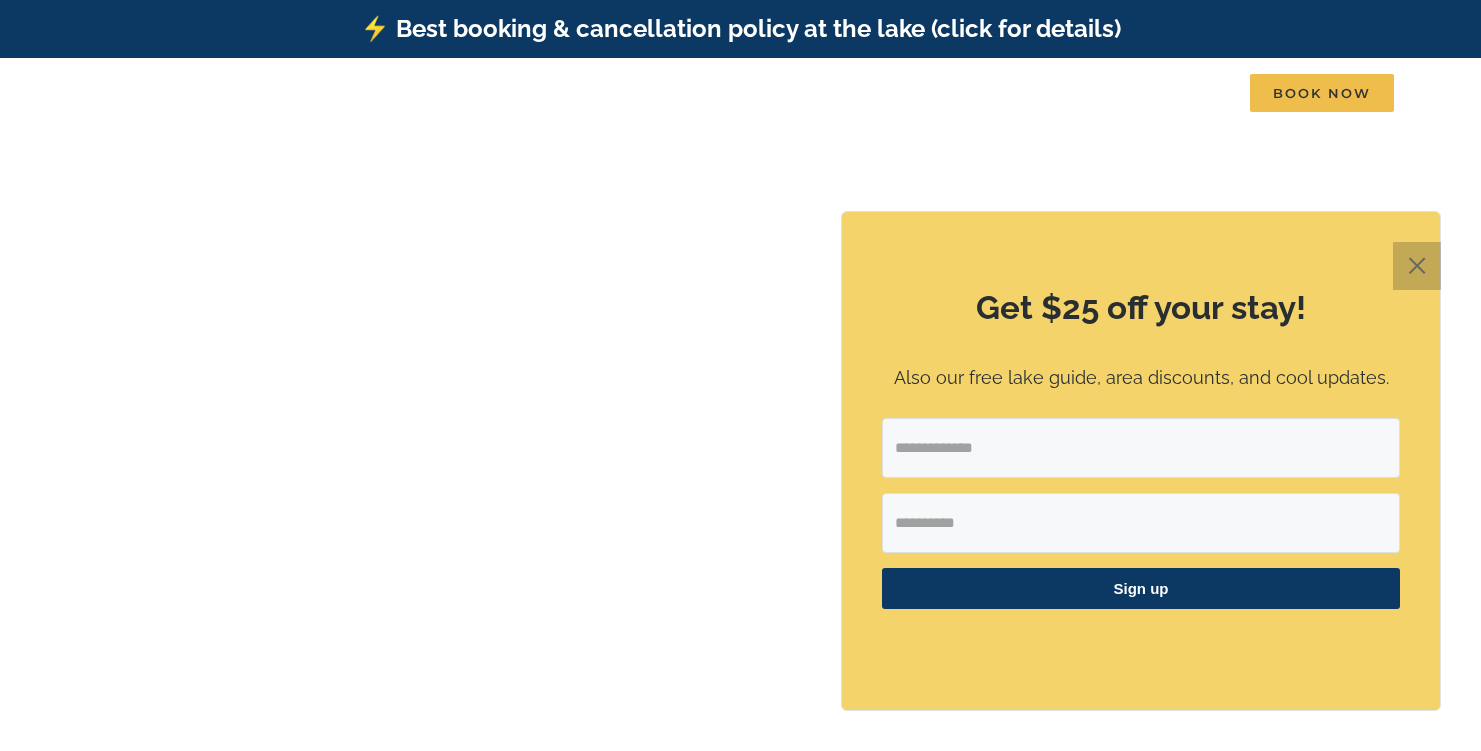 click on "✕" at bounding box center [1417, 266] 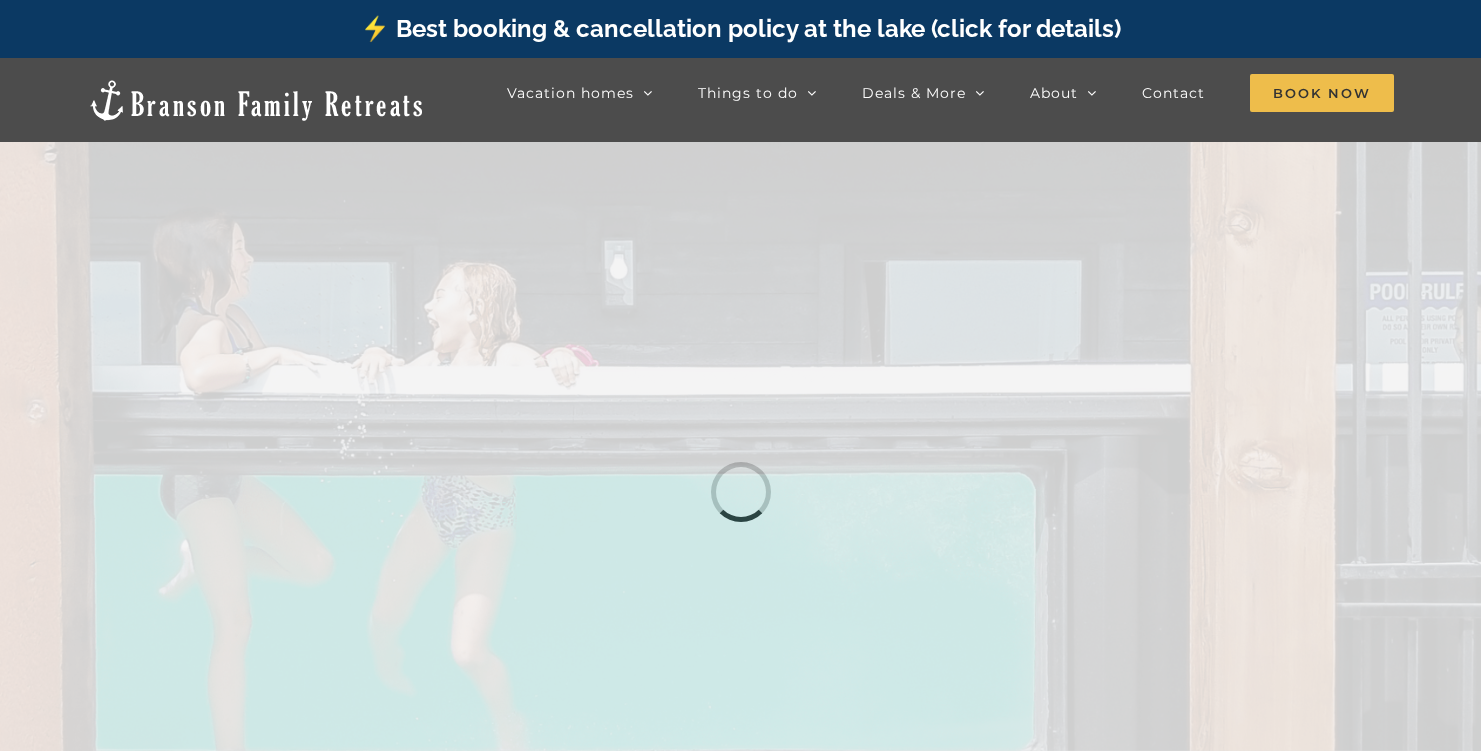 scroll, scrollTop: 0, scrollLeft: 0, axis: both 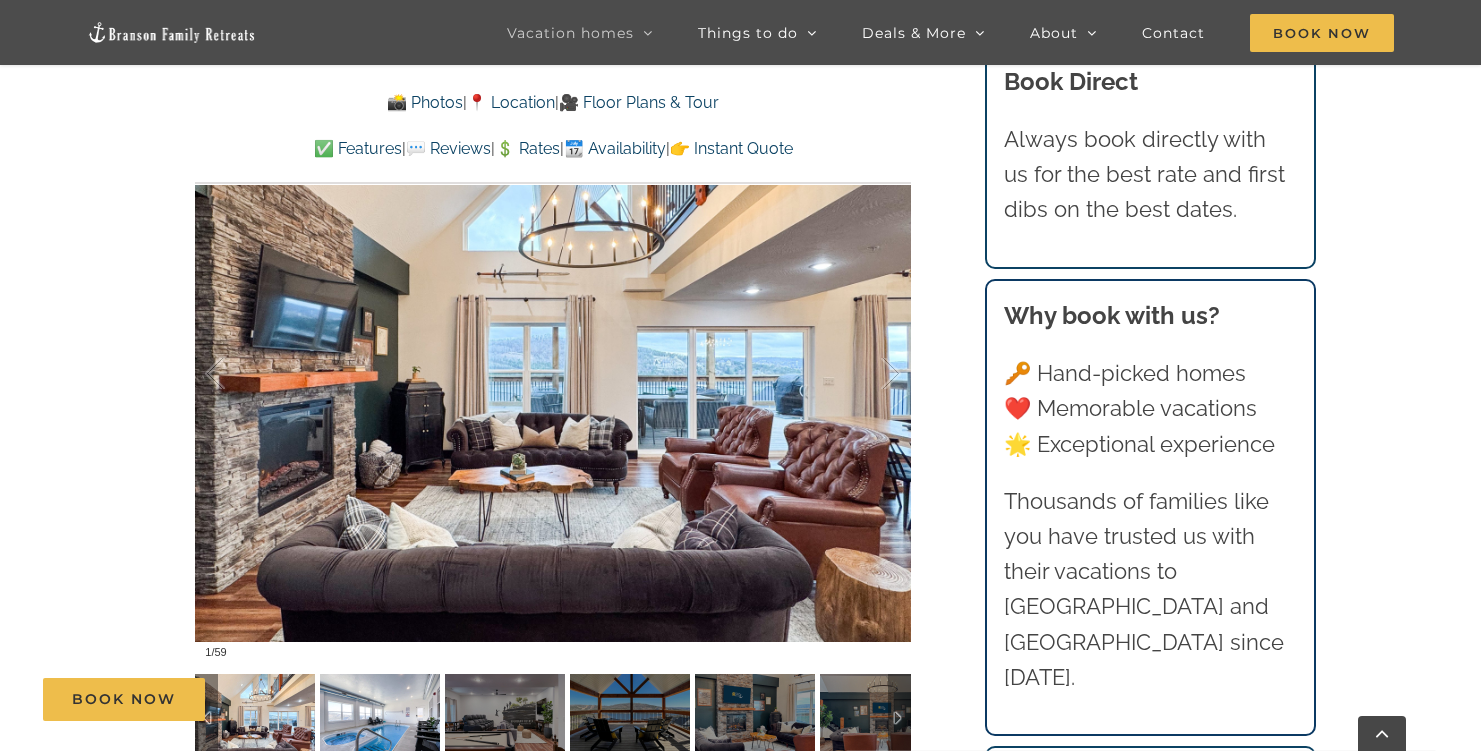 click at bounding box center [380, 719] 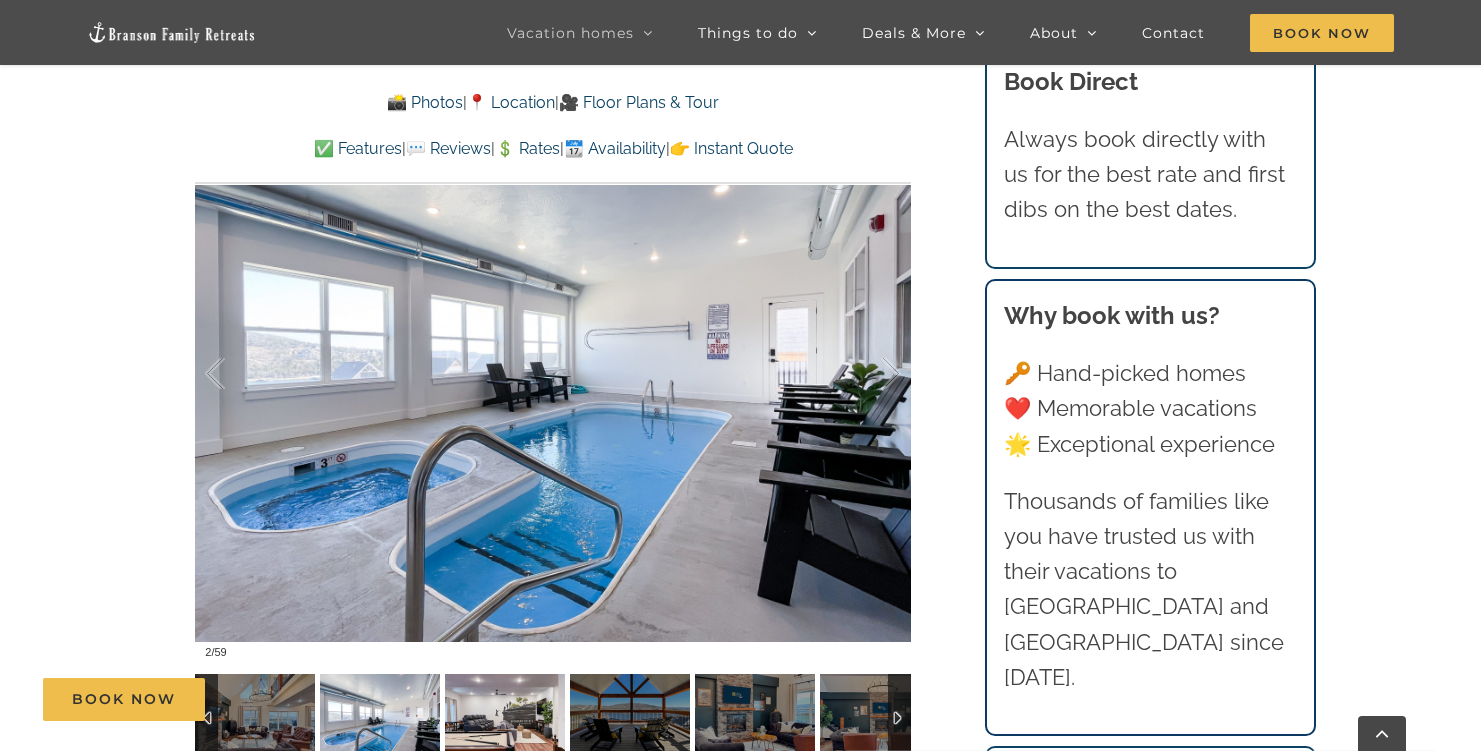 click on "Book Now" at bounding box center [755, 699] 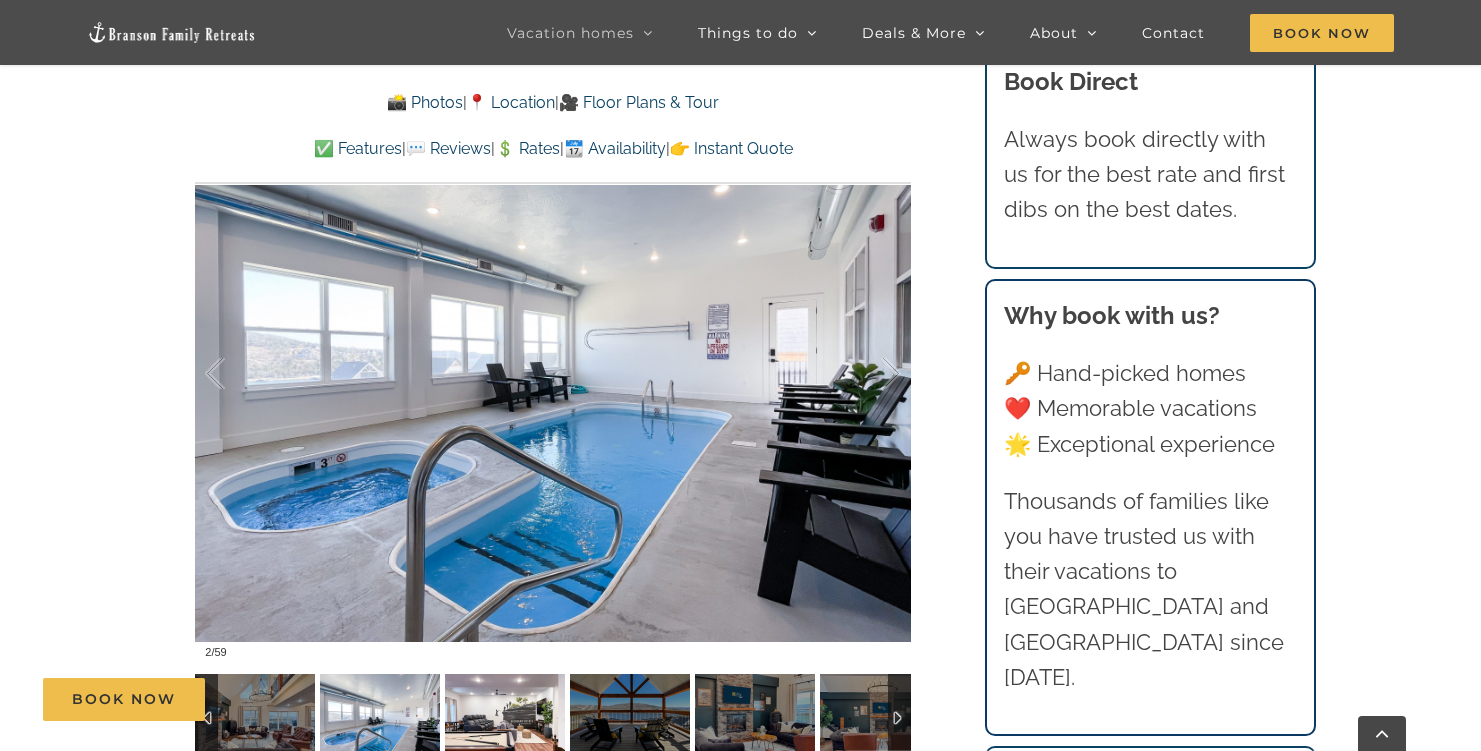 click at bounding box center (505, 719) 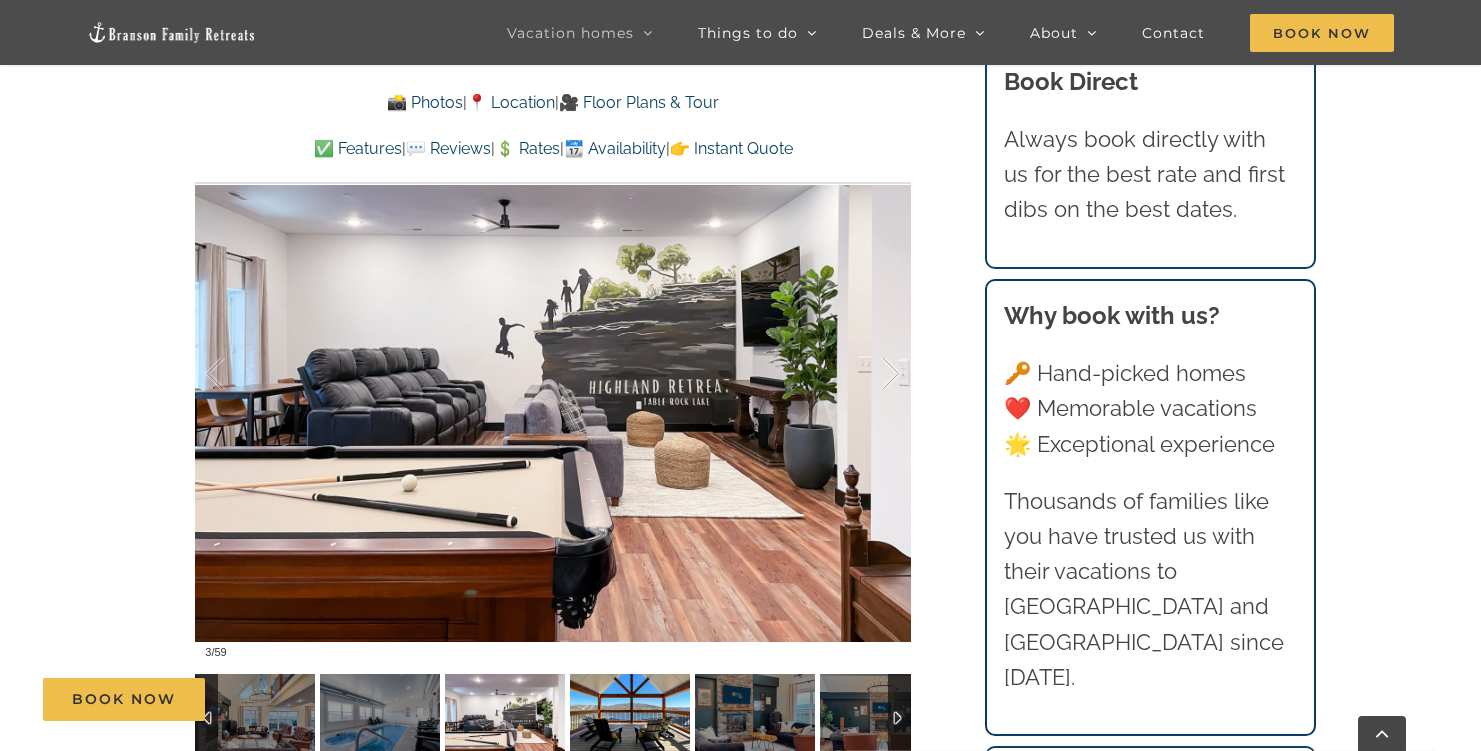 click at bounding box center (630, 719) 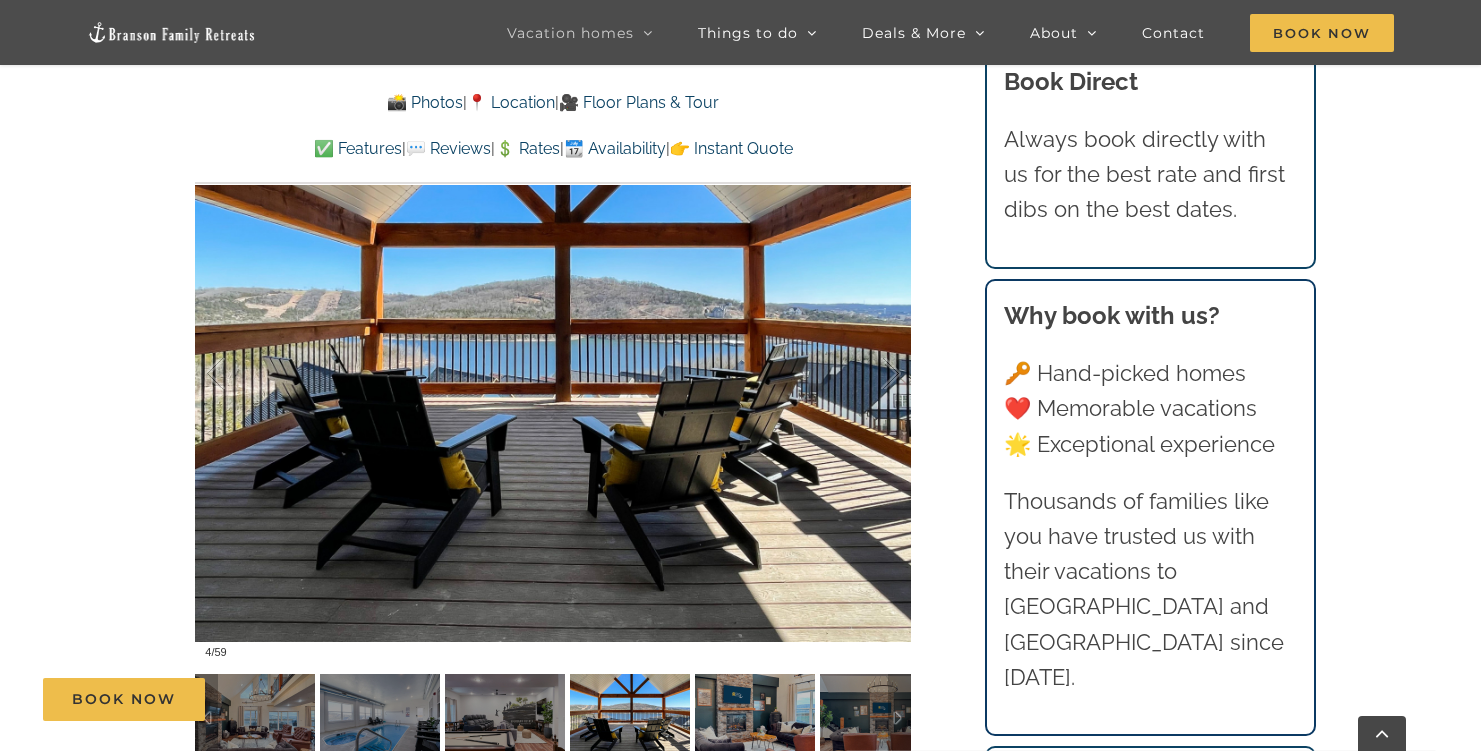 click on "Book Now" at bounding box center (755, 699) 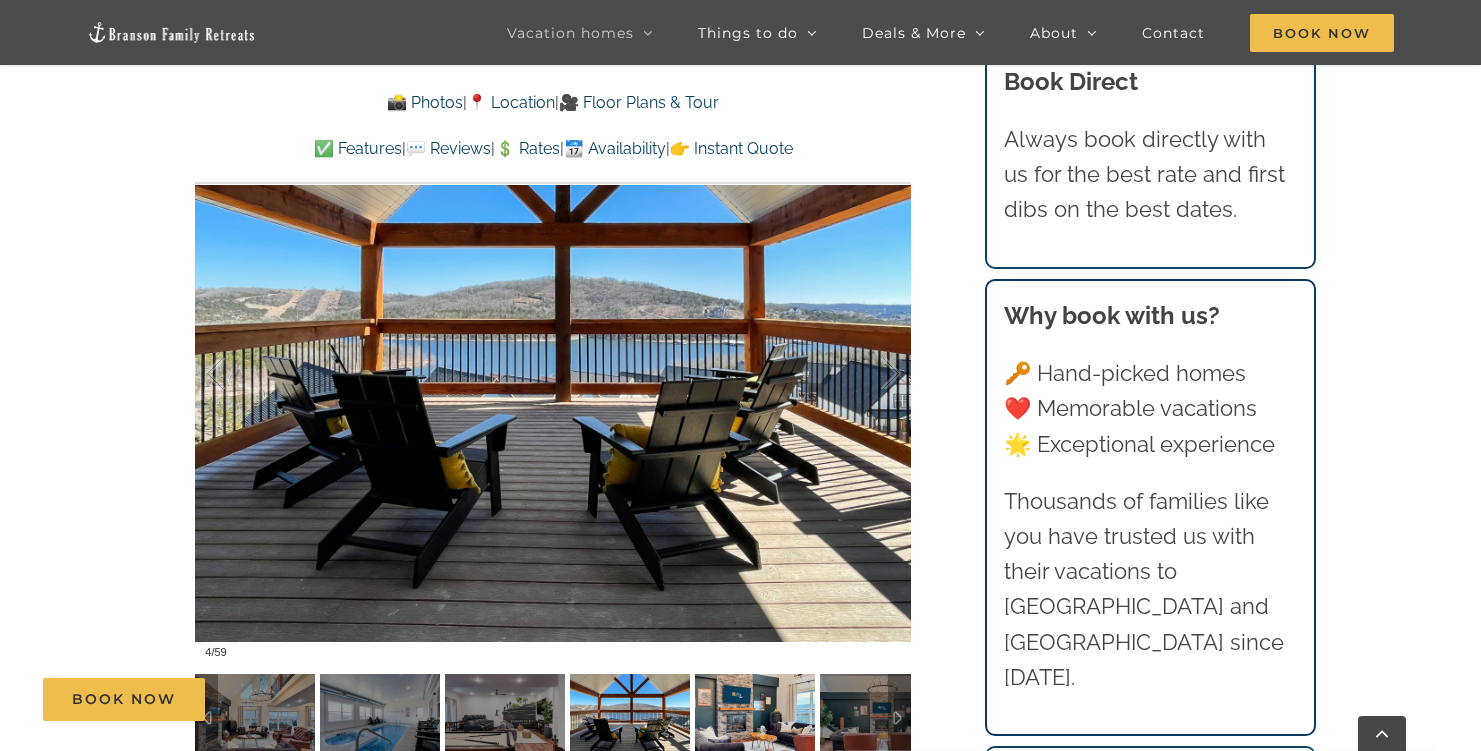 click on "Book Now" at bounding box center (755, 699) 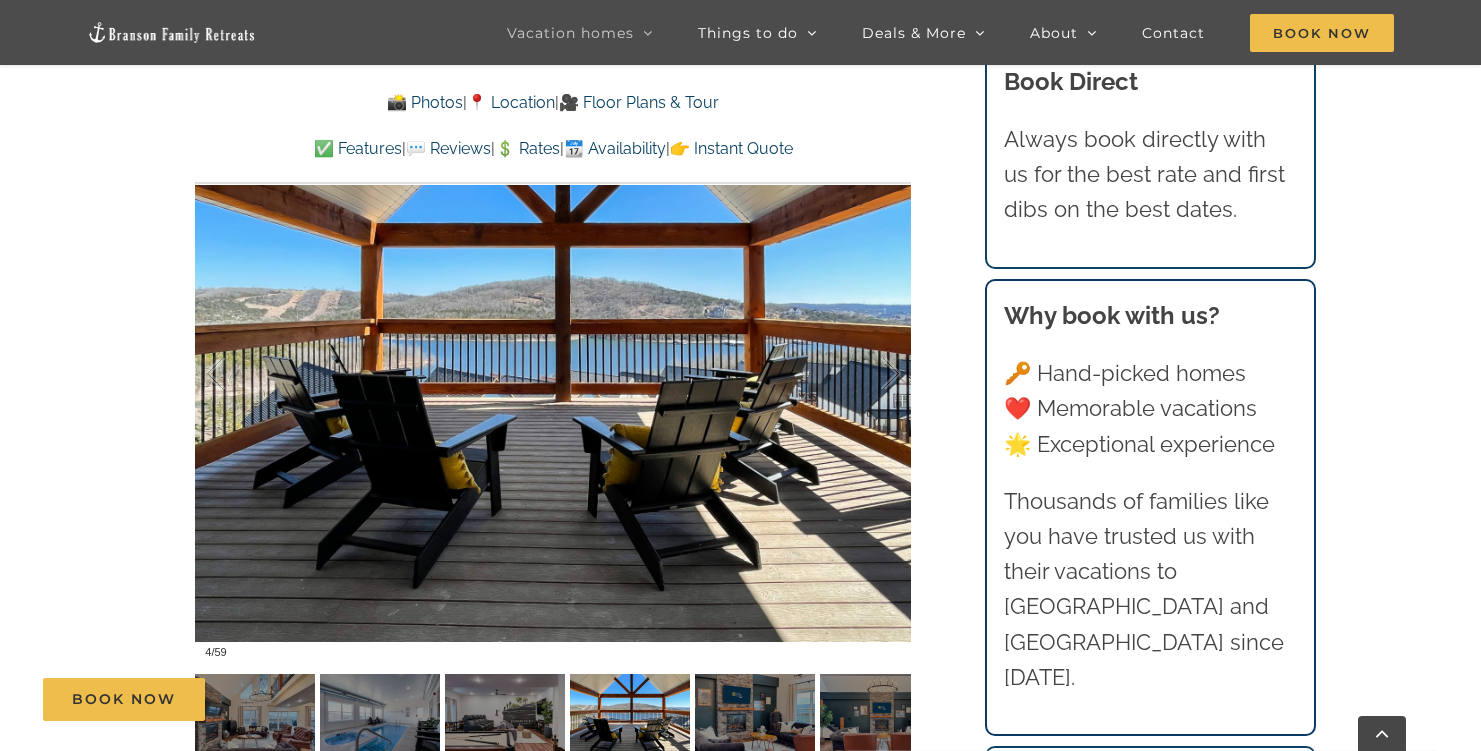click on "Book Now" at bounding box center [755, 699] 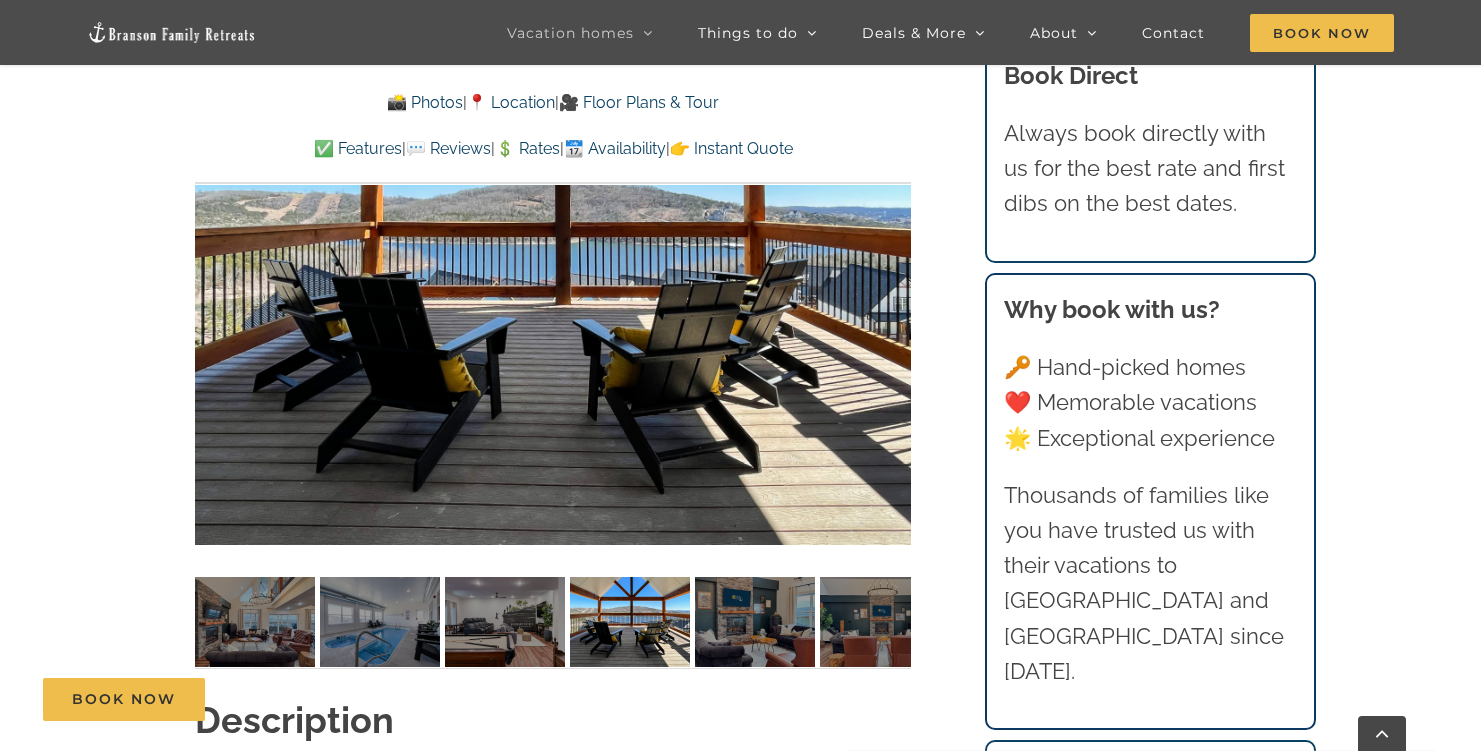 scroll, scrollTop: 1614, scrollLeft: 0, axis: vertical 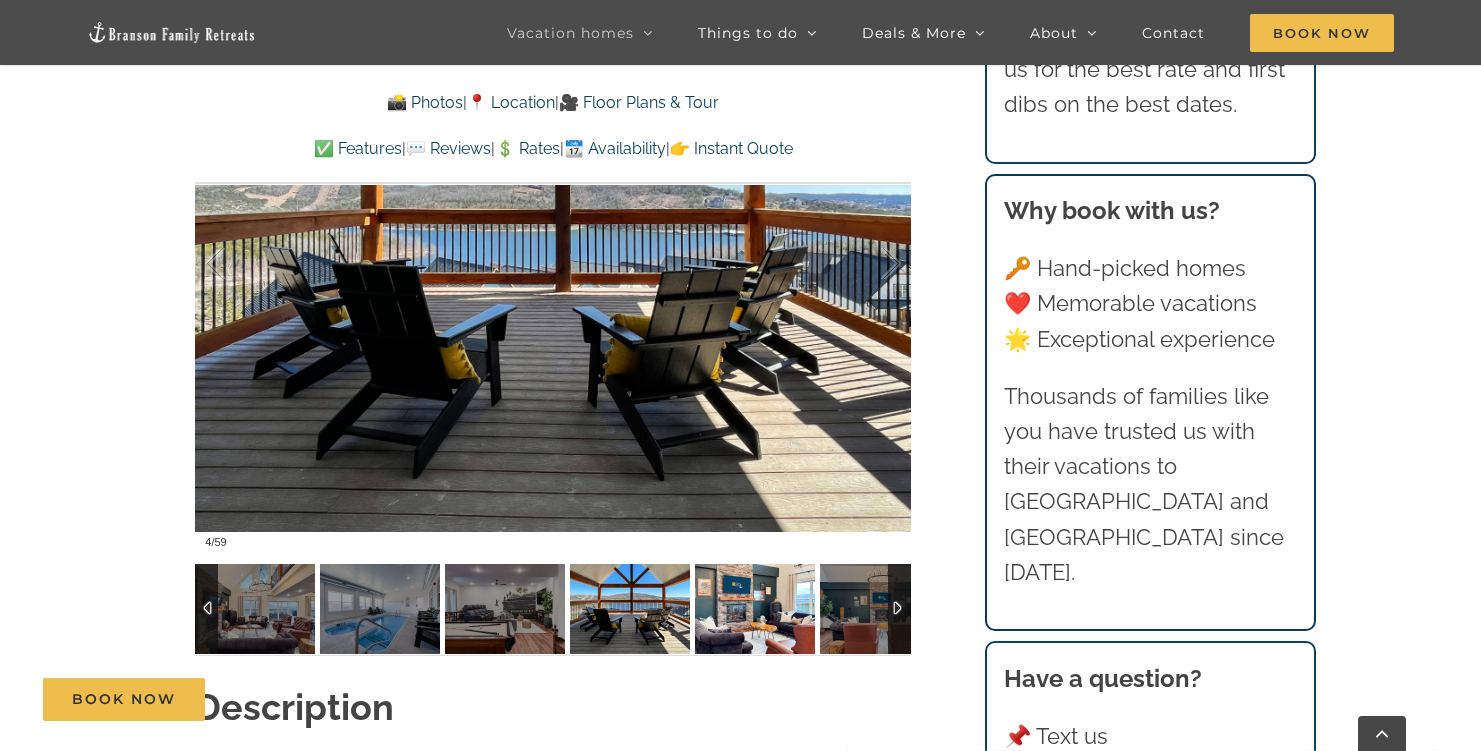 click at bounding box center (755, 609) 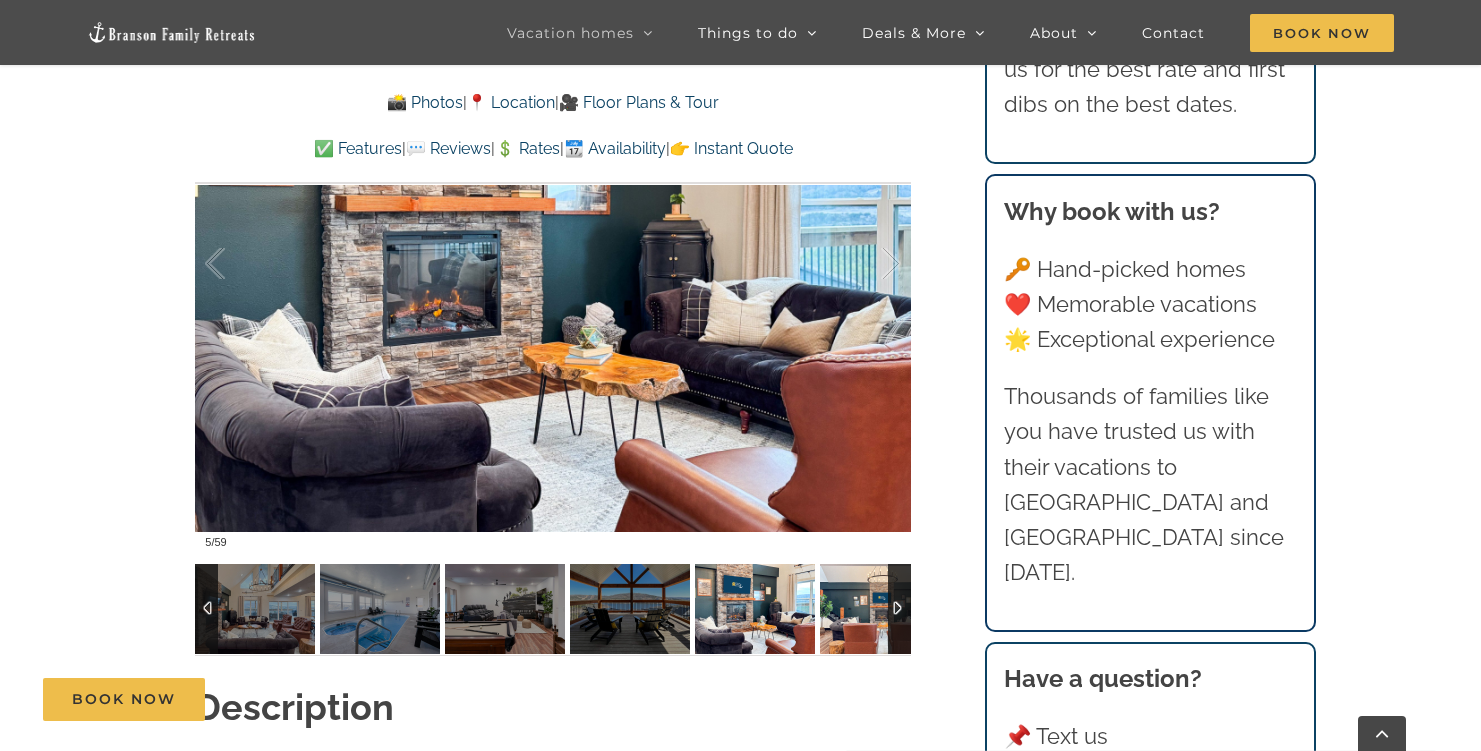 click at bounding box center [880, 609] 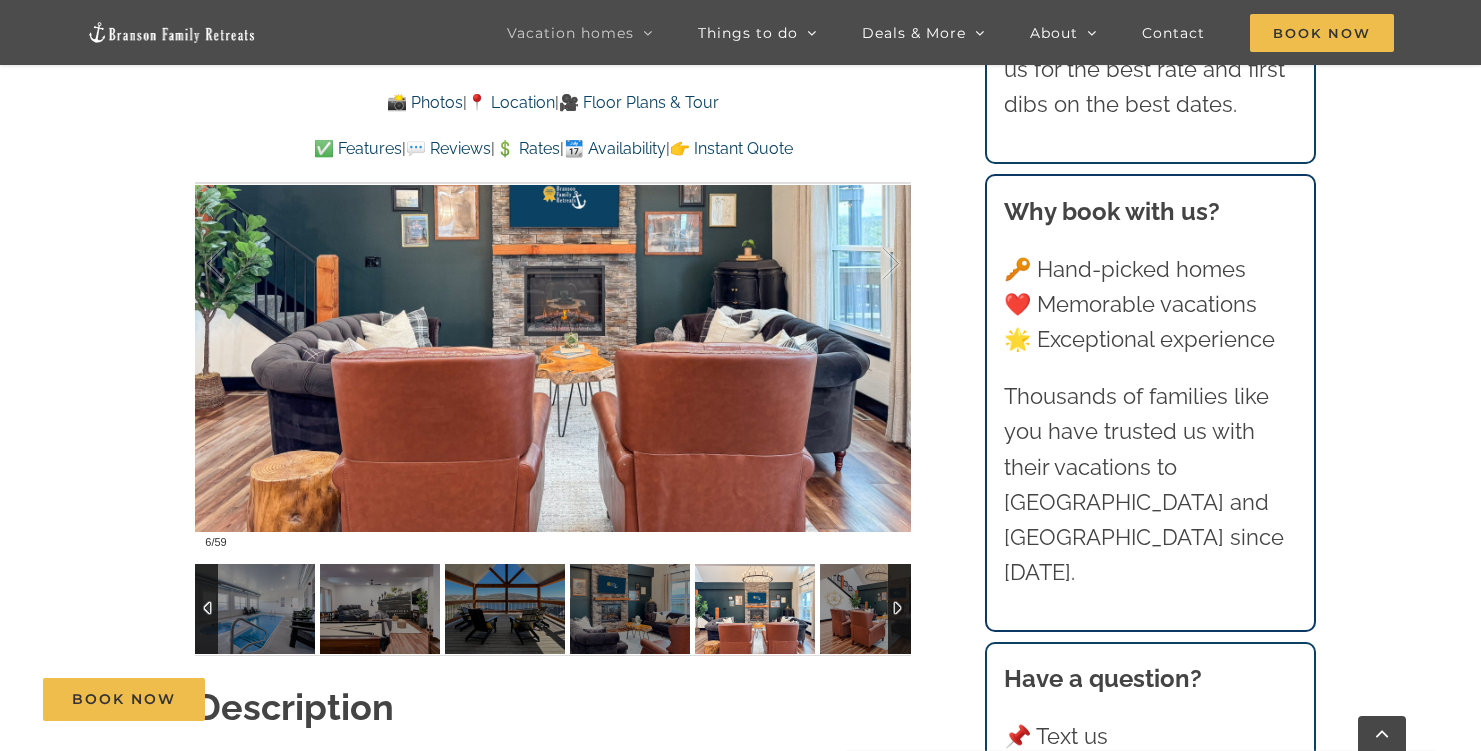 click at bounding box center [899, 609] 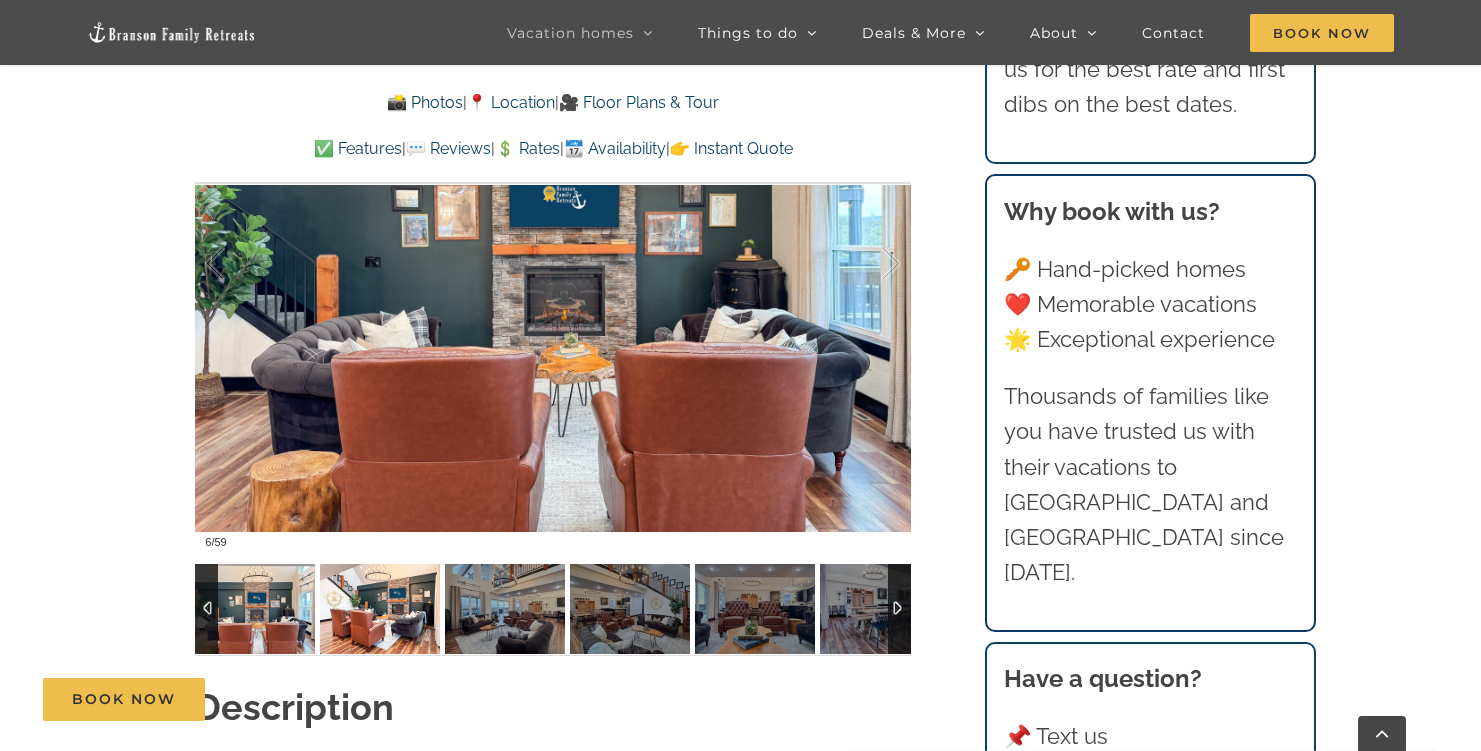 click at bounding box center [380, 609] 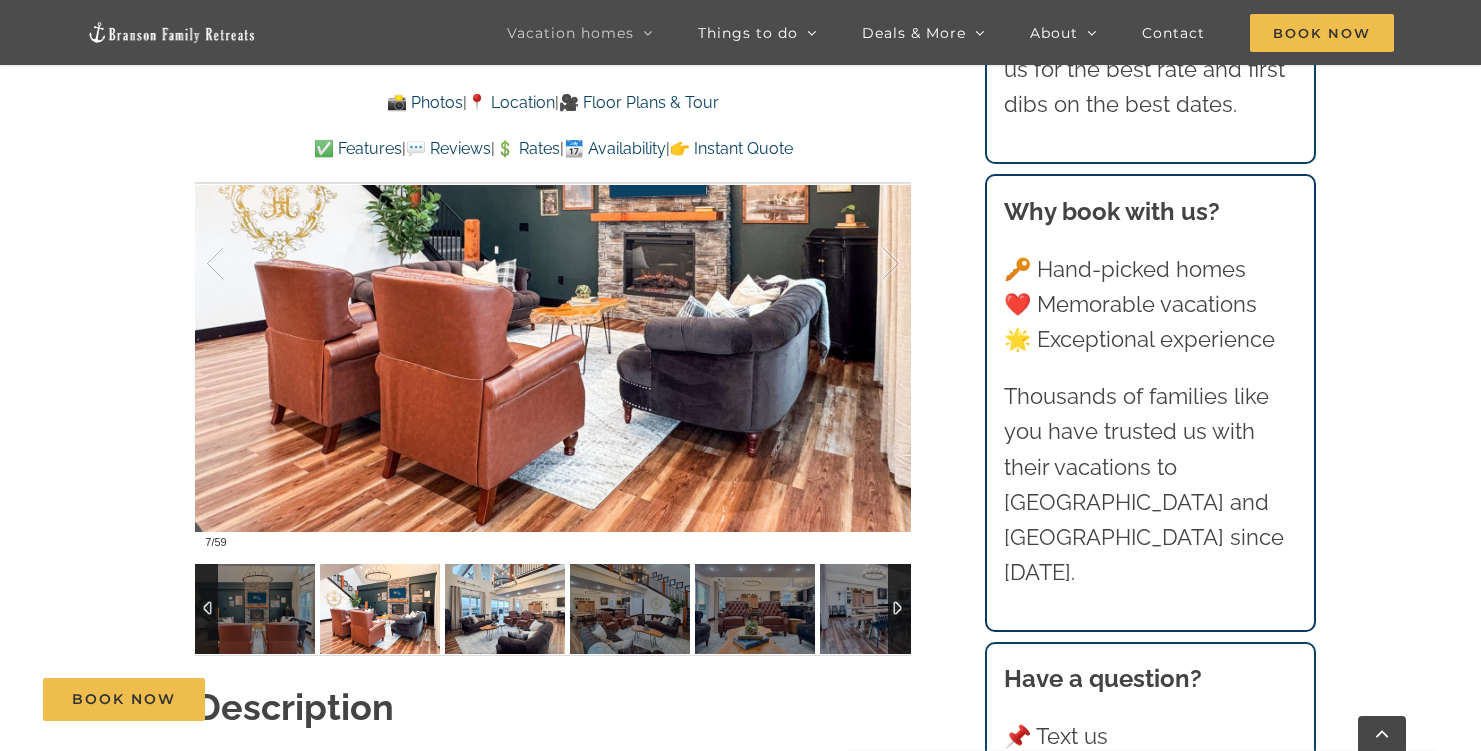 click at bounding box center (505, 609) 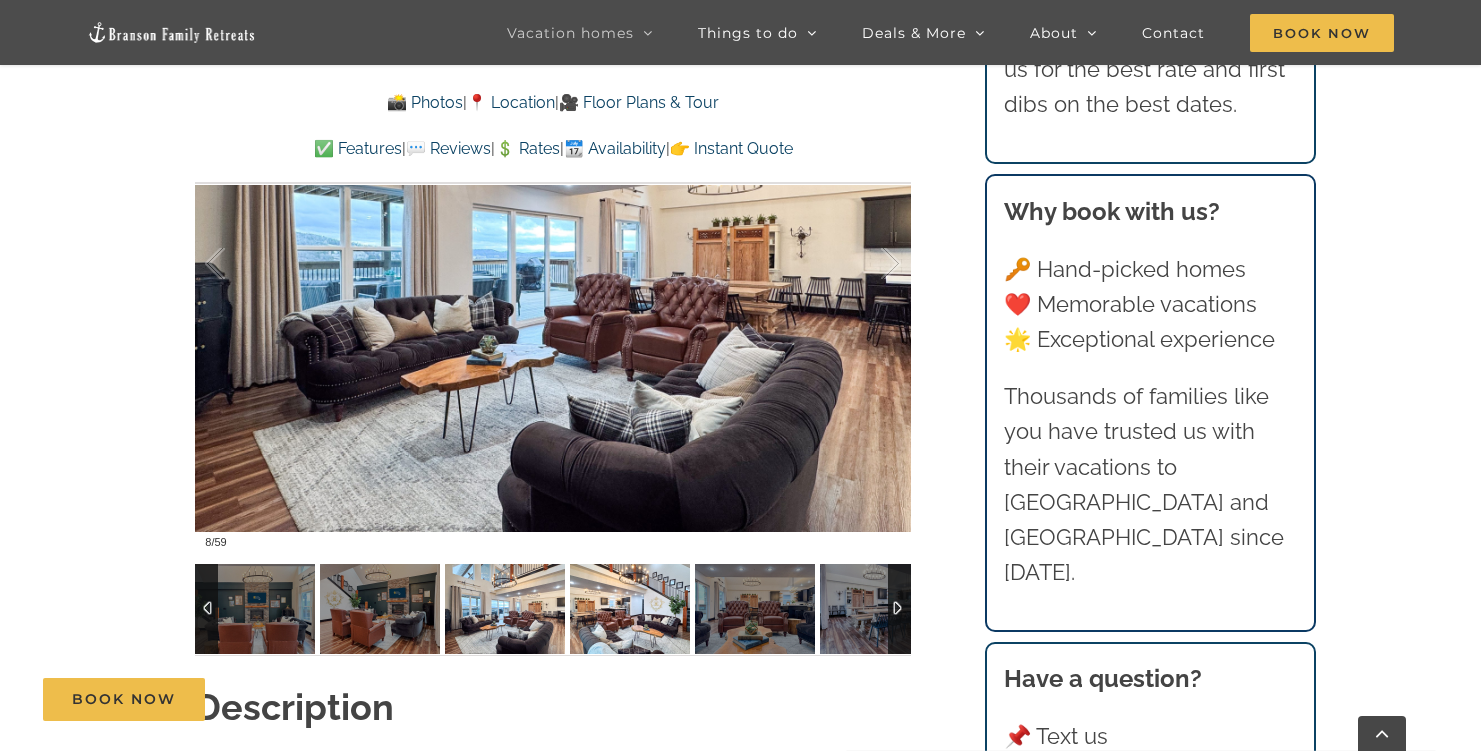 click at bounding box center (630, 609) 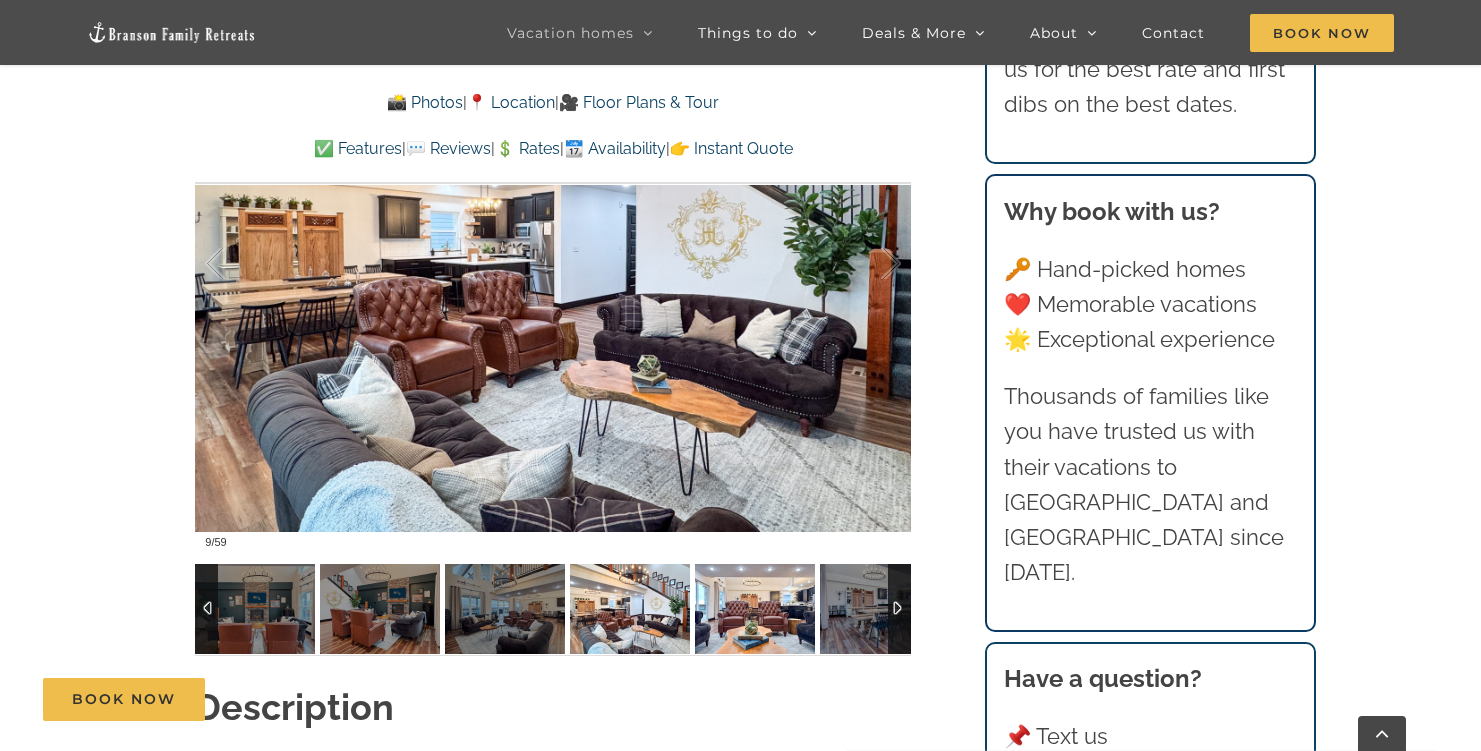 click at bounding box center (755, 609) 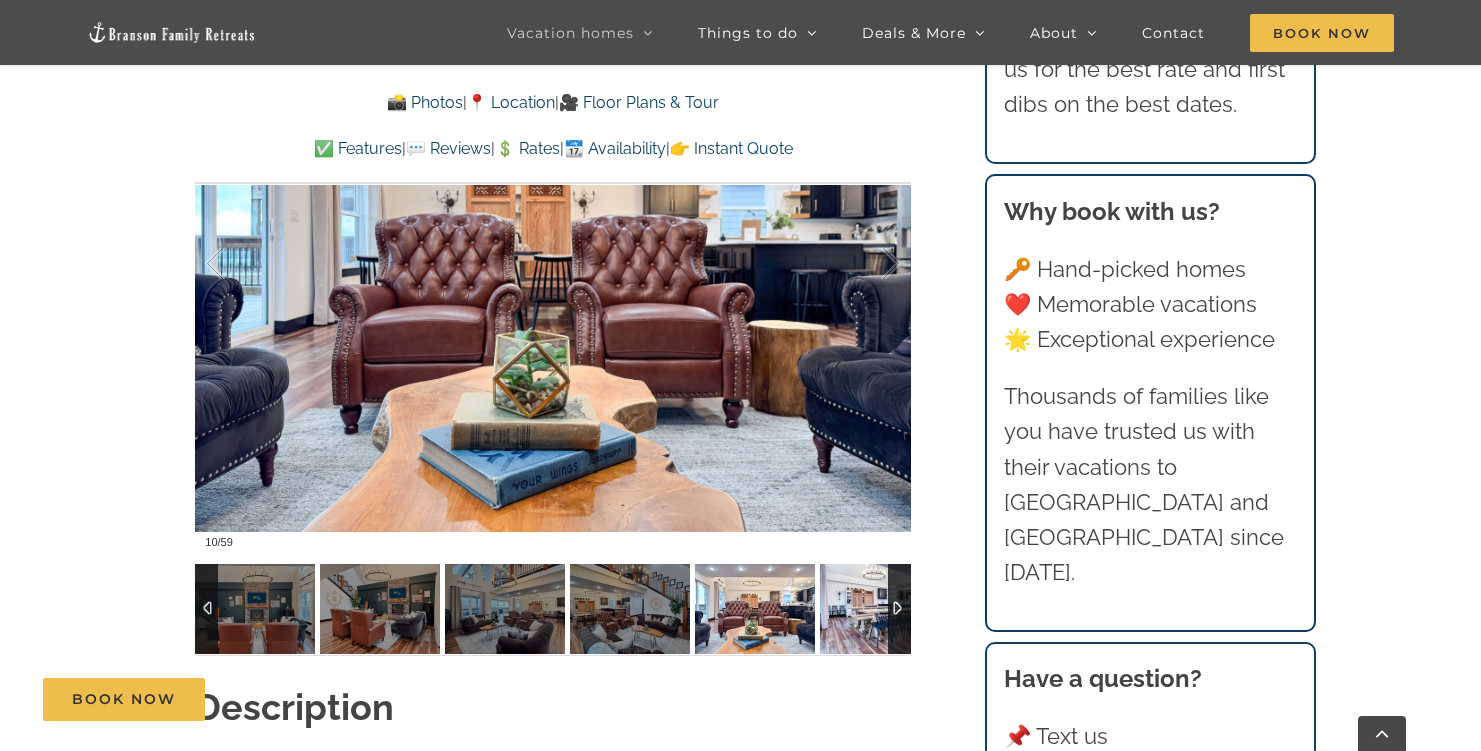 click at bounding box center [880, 609] 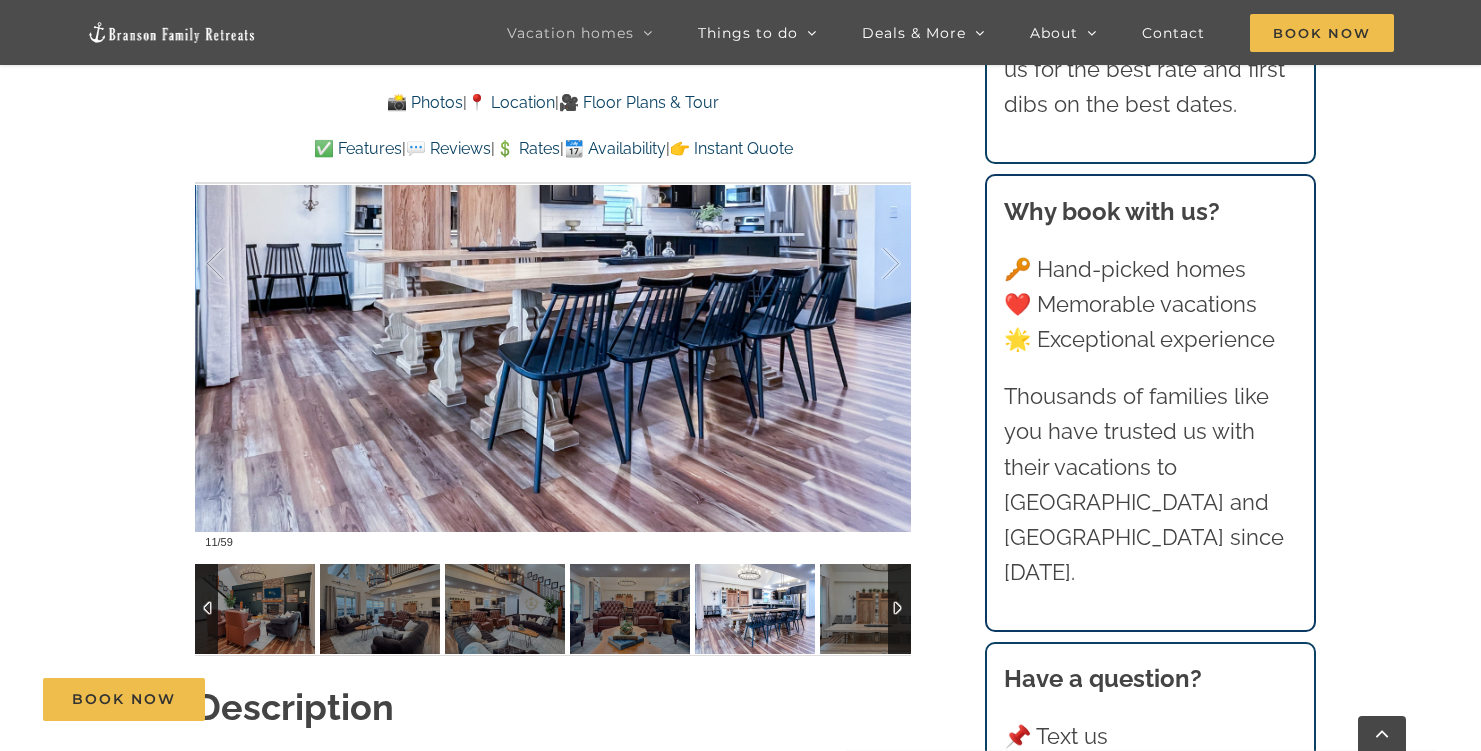 click at bounding box center [899, 609] 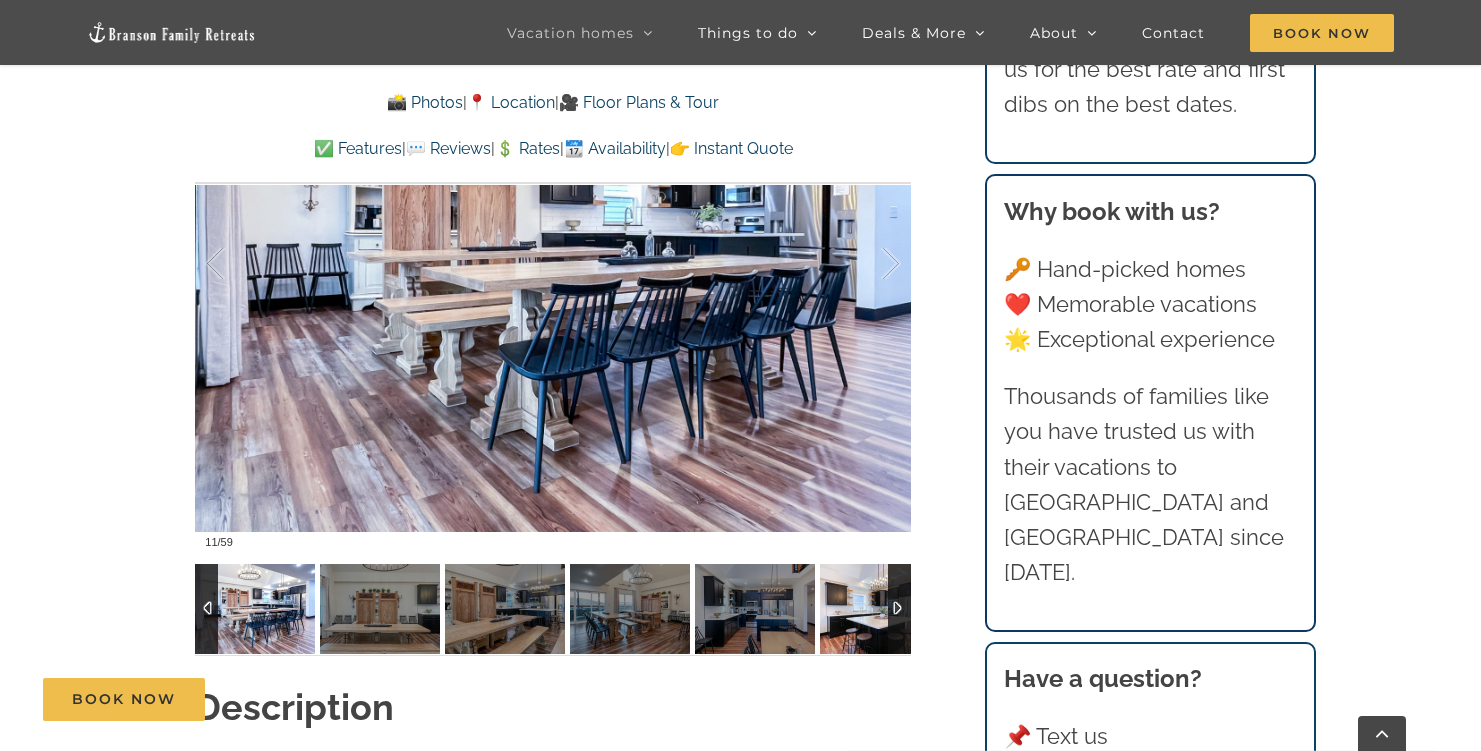 click at bounding box center (880, 609) 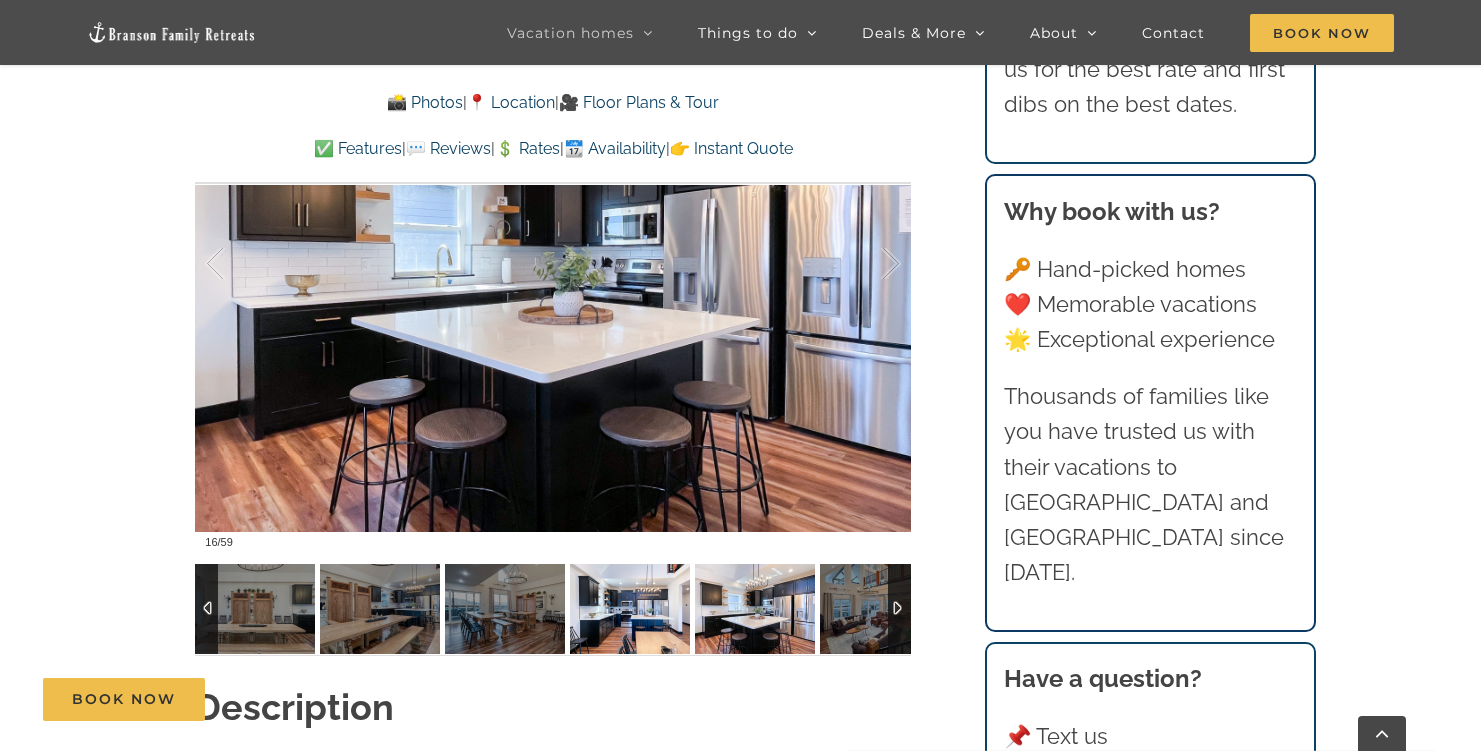 click at bounding box center (630, 609) 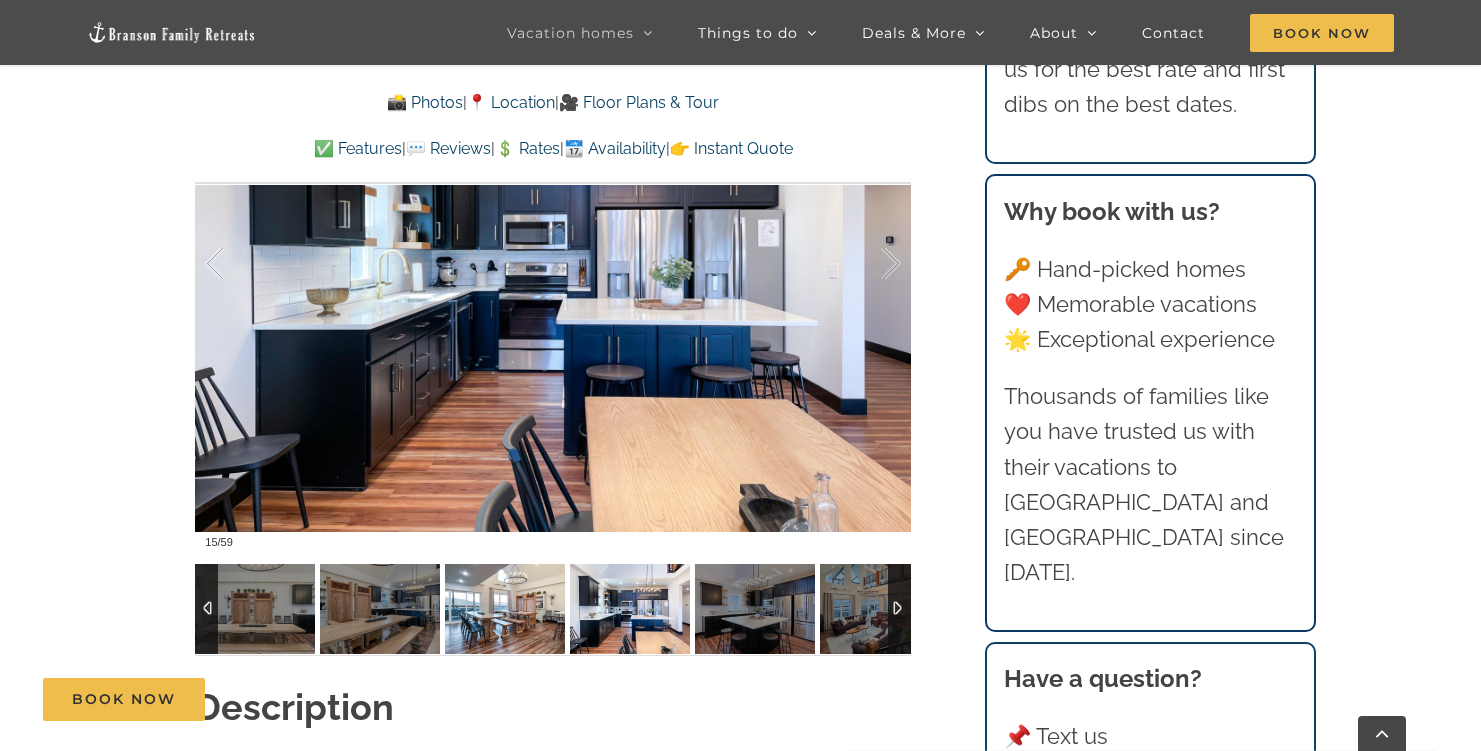 click at bounding box center [505, 609] 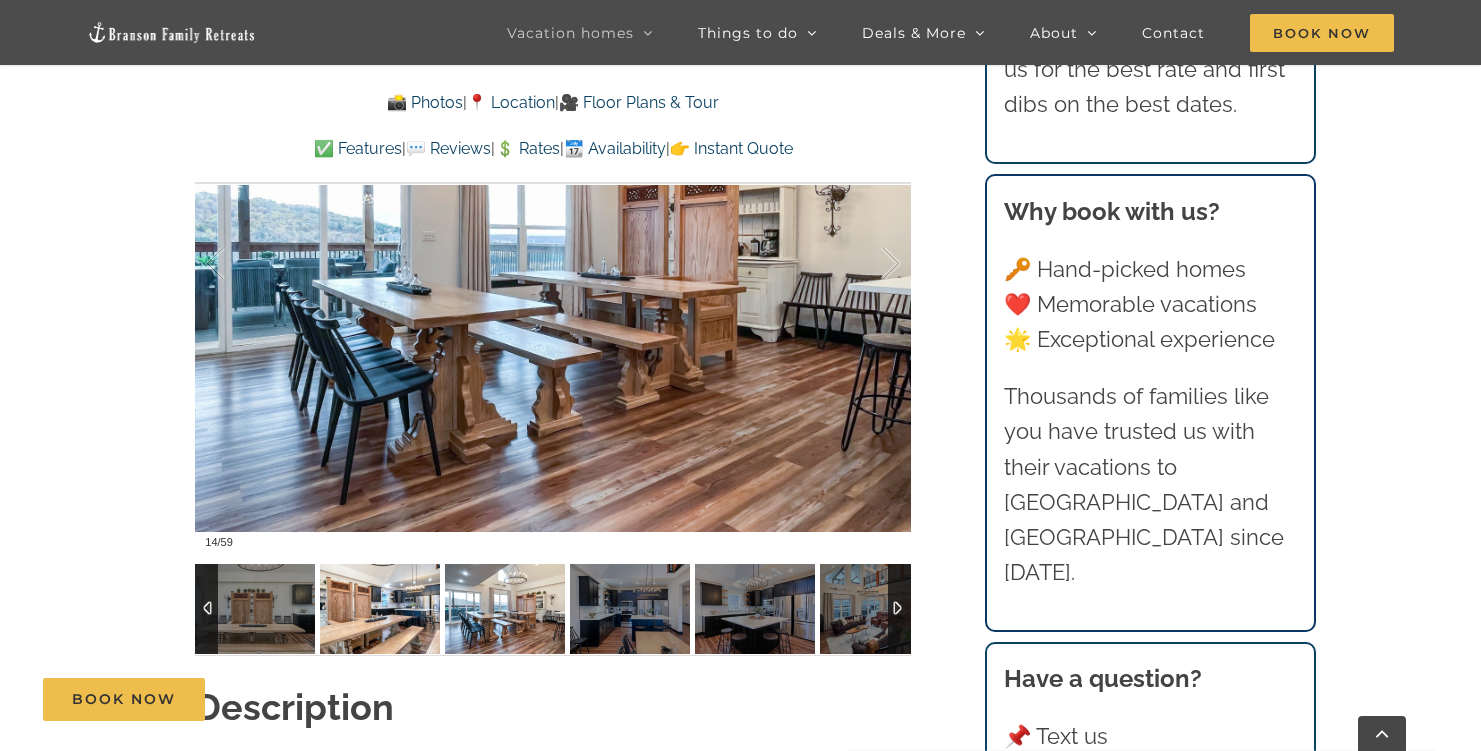 click at bounding box center [380, 609] 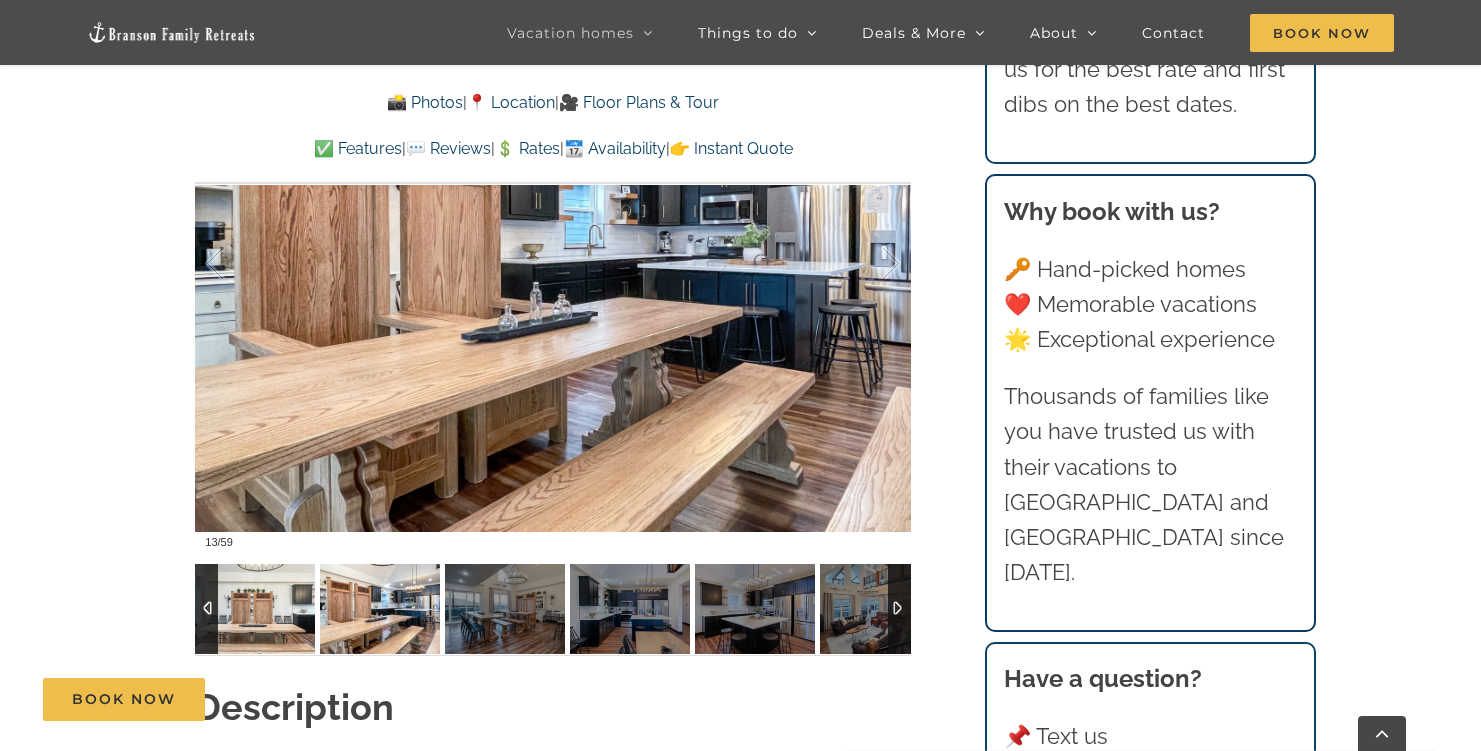 click at bounding box center [255, 609] 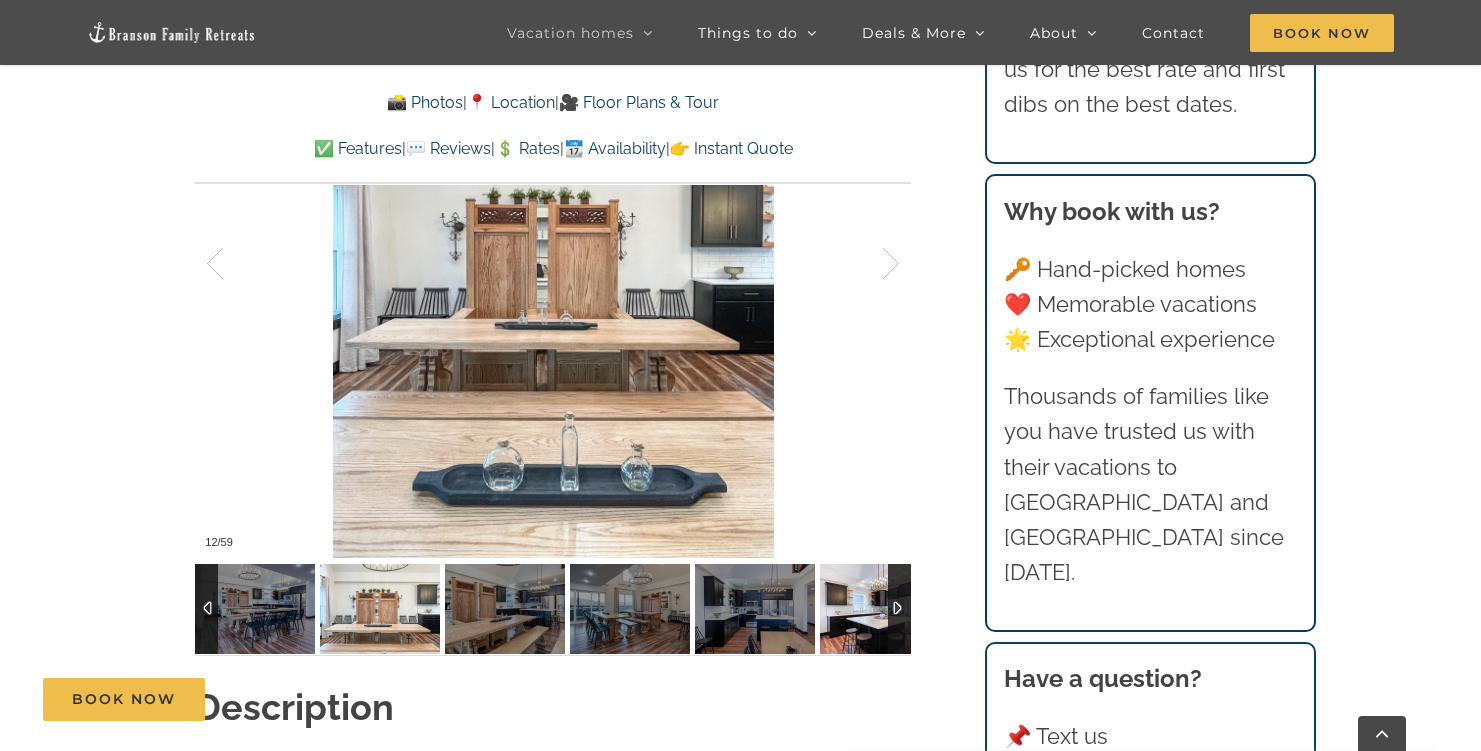 click at bounding box center (880, 609) 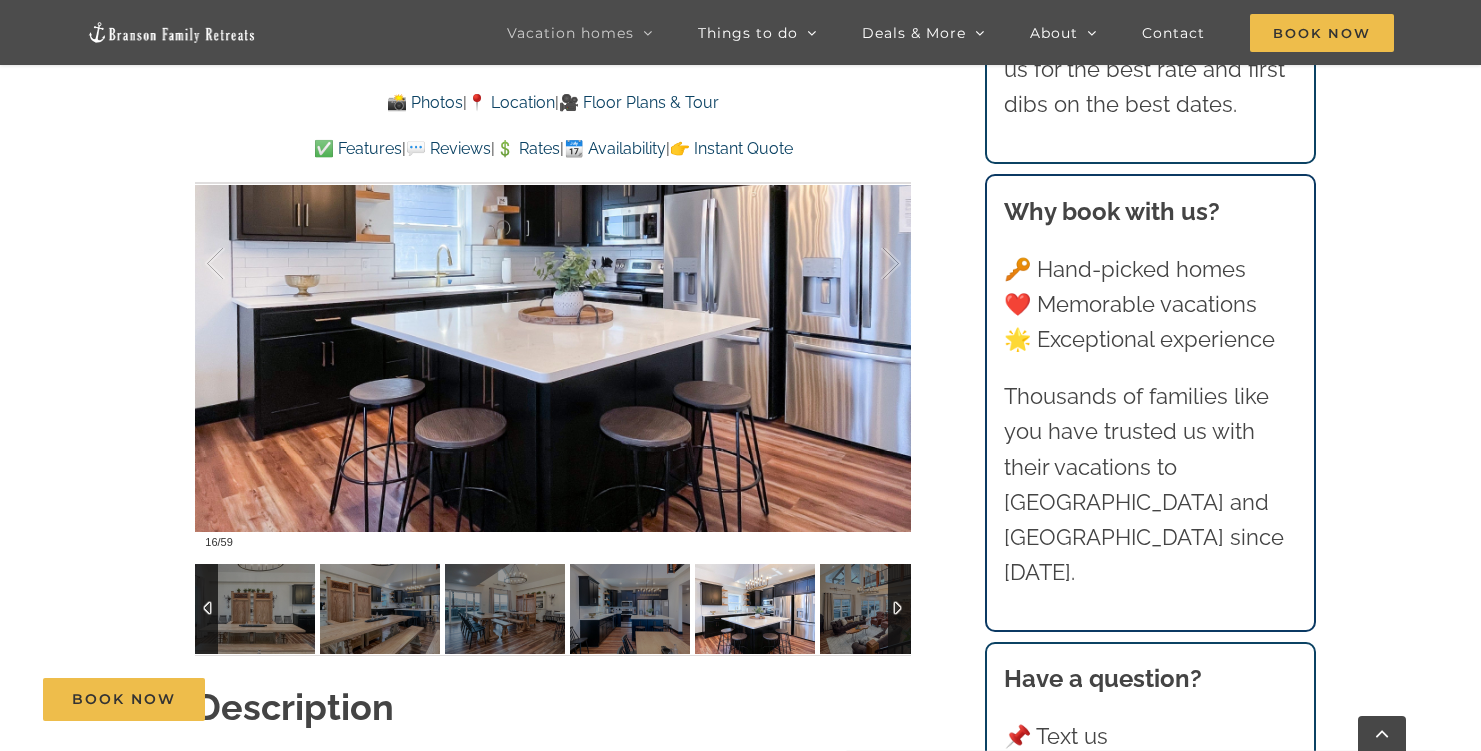 click at bounding box center [899, 609] 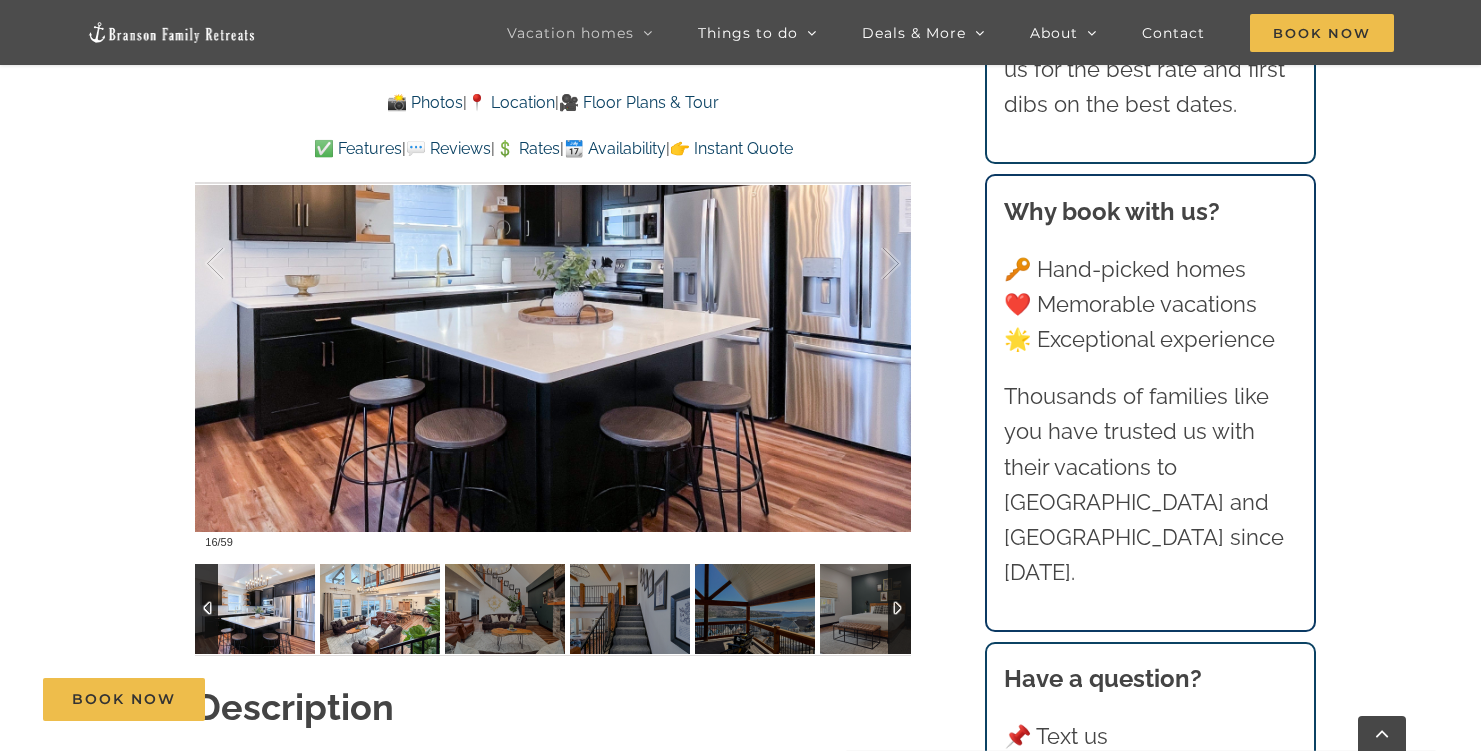 click at bounding box center (380, 609) 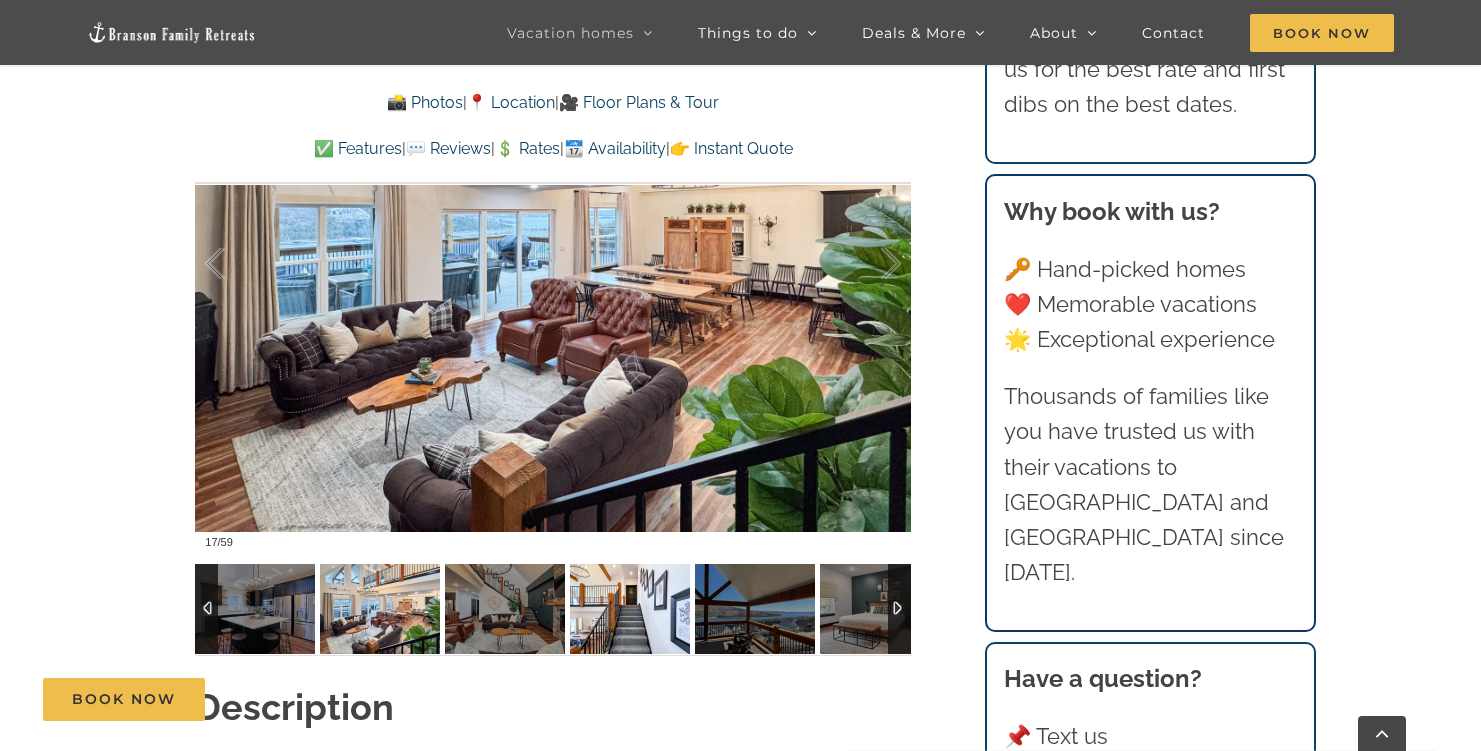 click at bounding box center [630, 609] 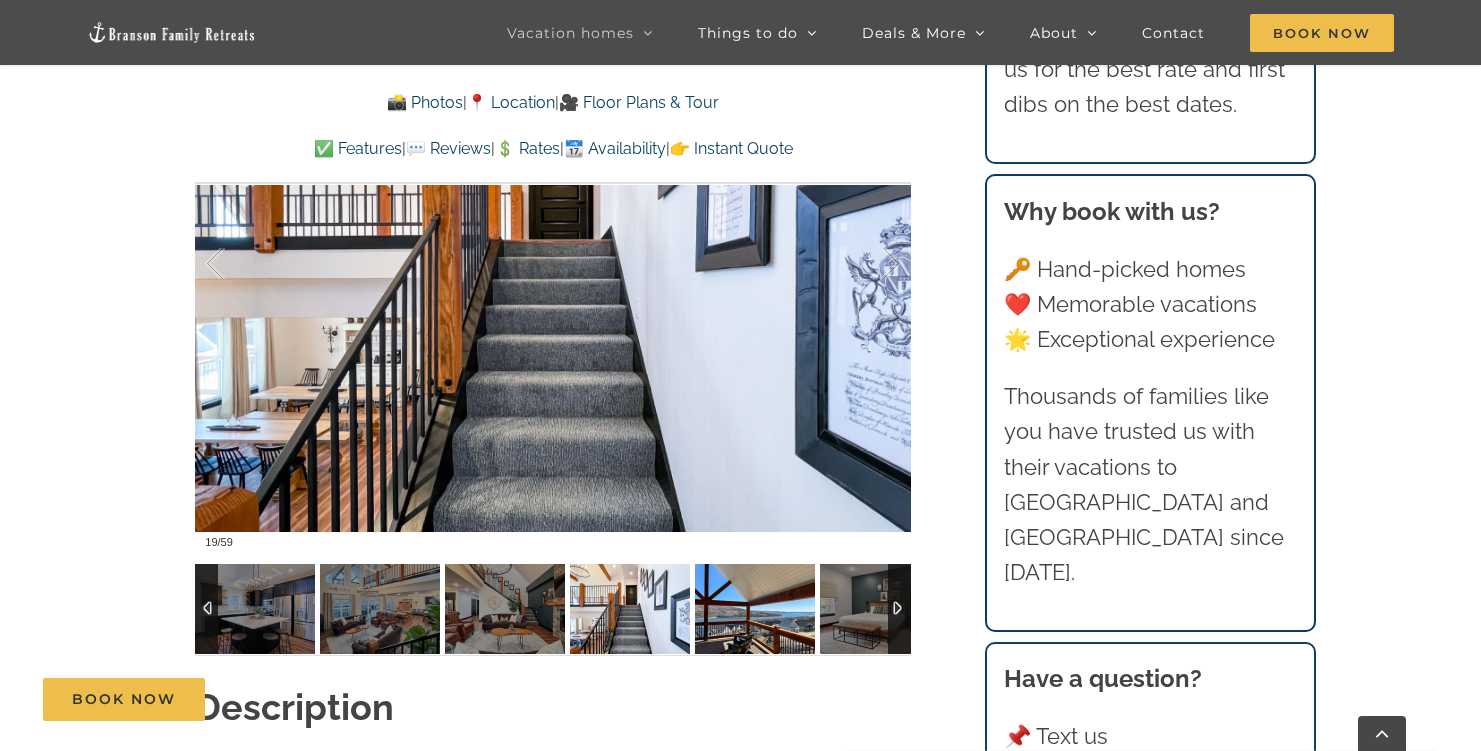 click at bounding box center [755, 609] 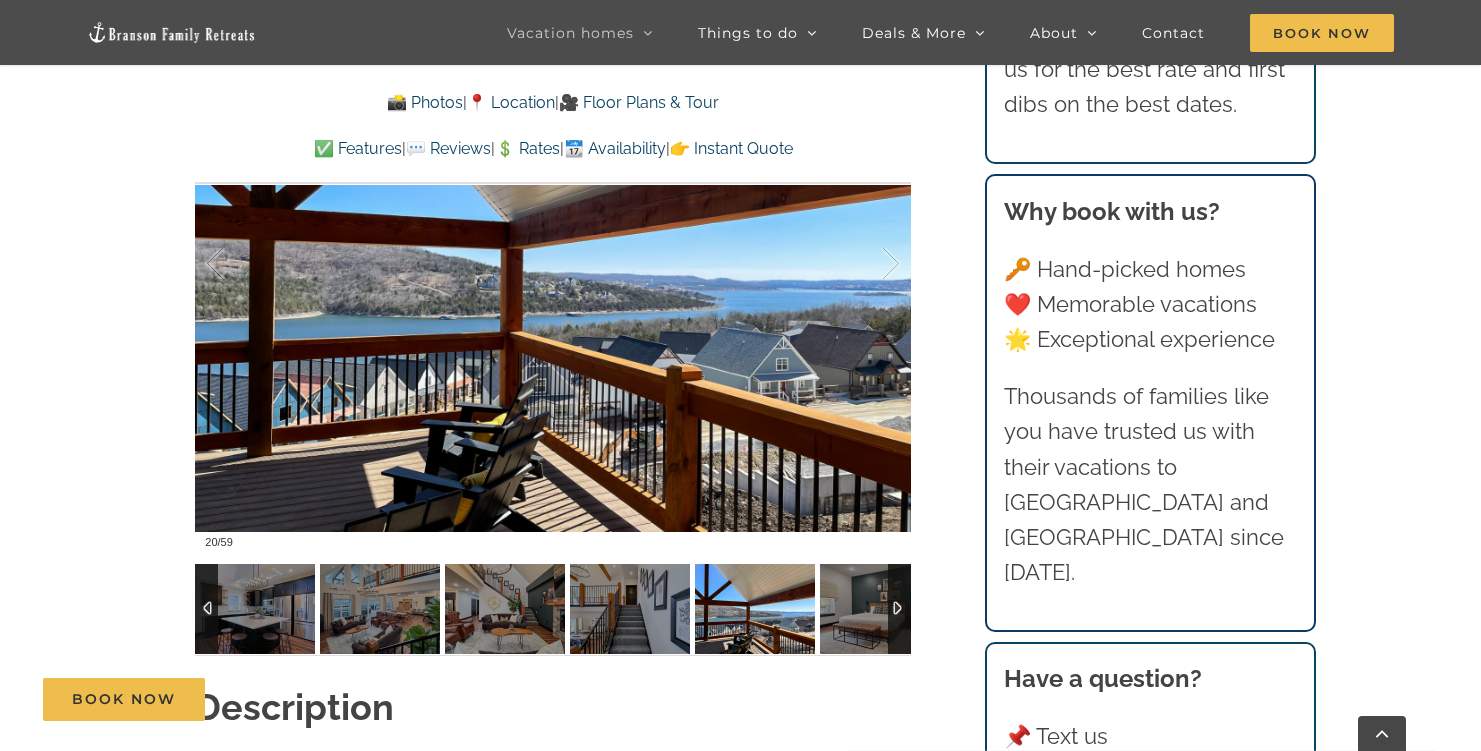 click at bounding box center (899, 609) 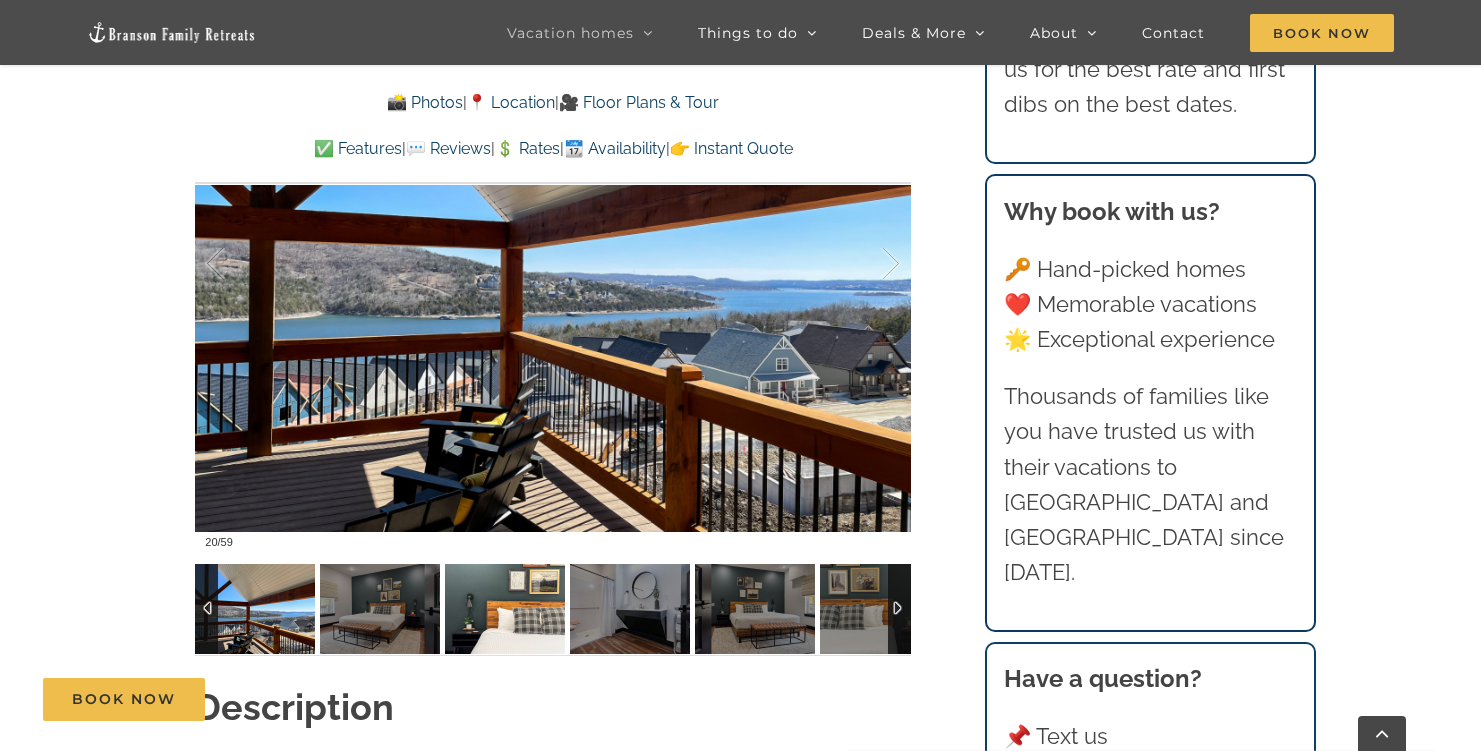 click at bounding box center (505, 609) 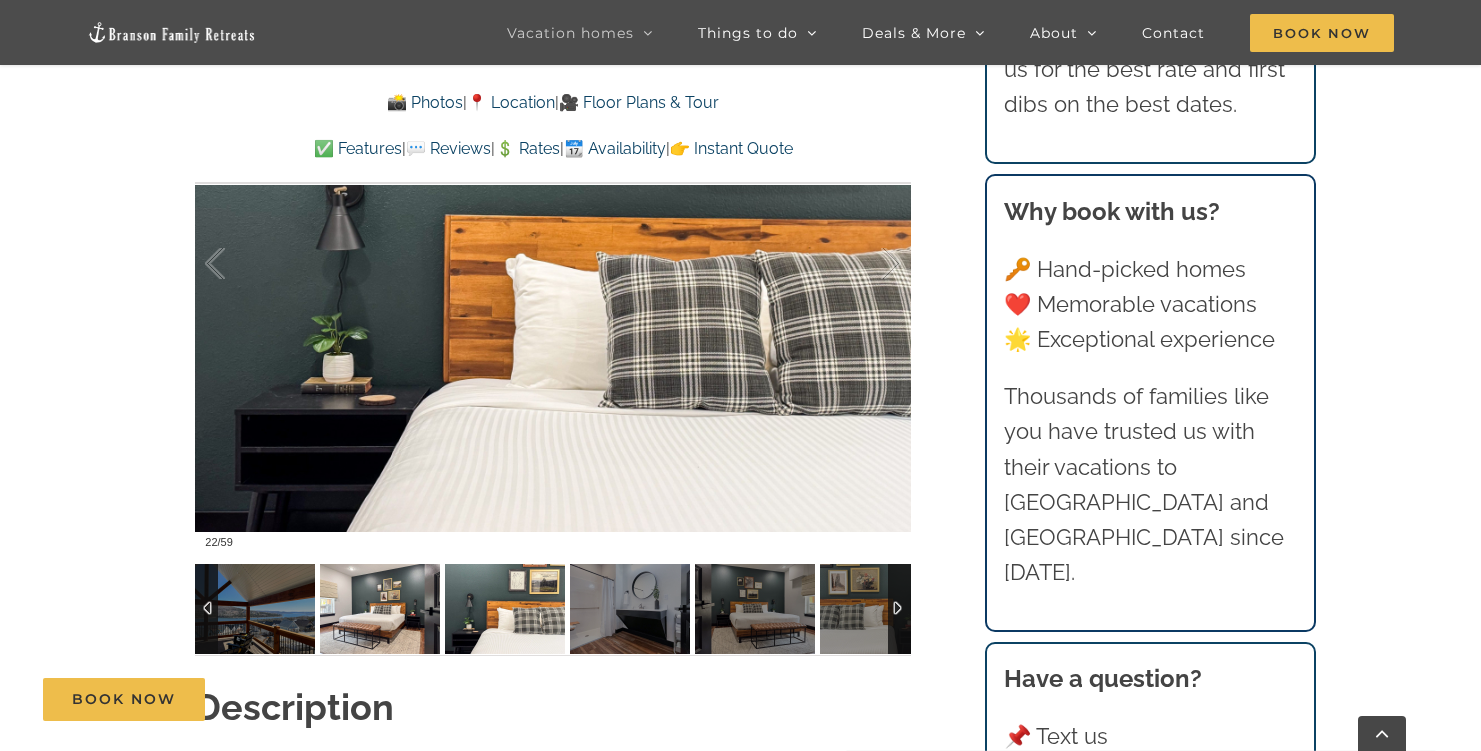 click at bounding box center (380, 609) 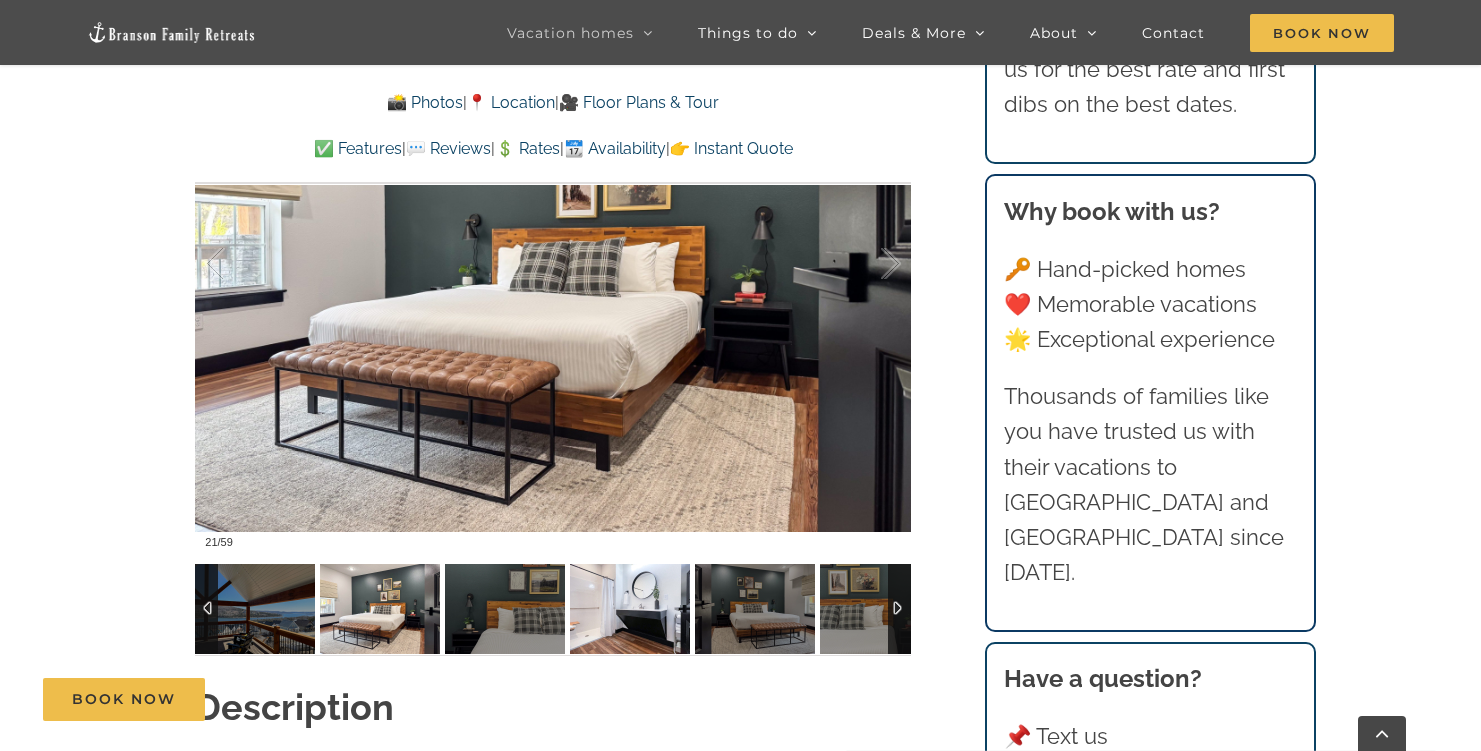 click at bounding box center (630, 609) 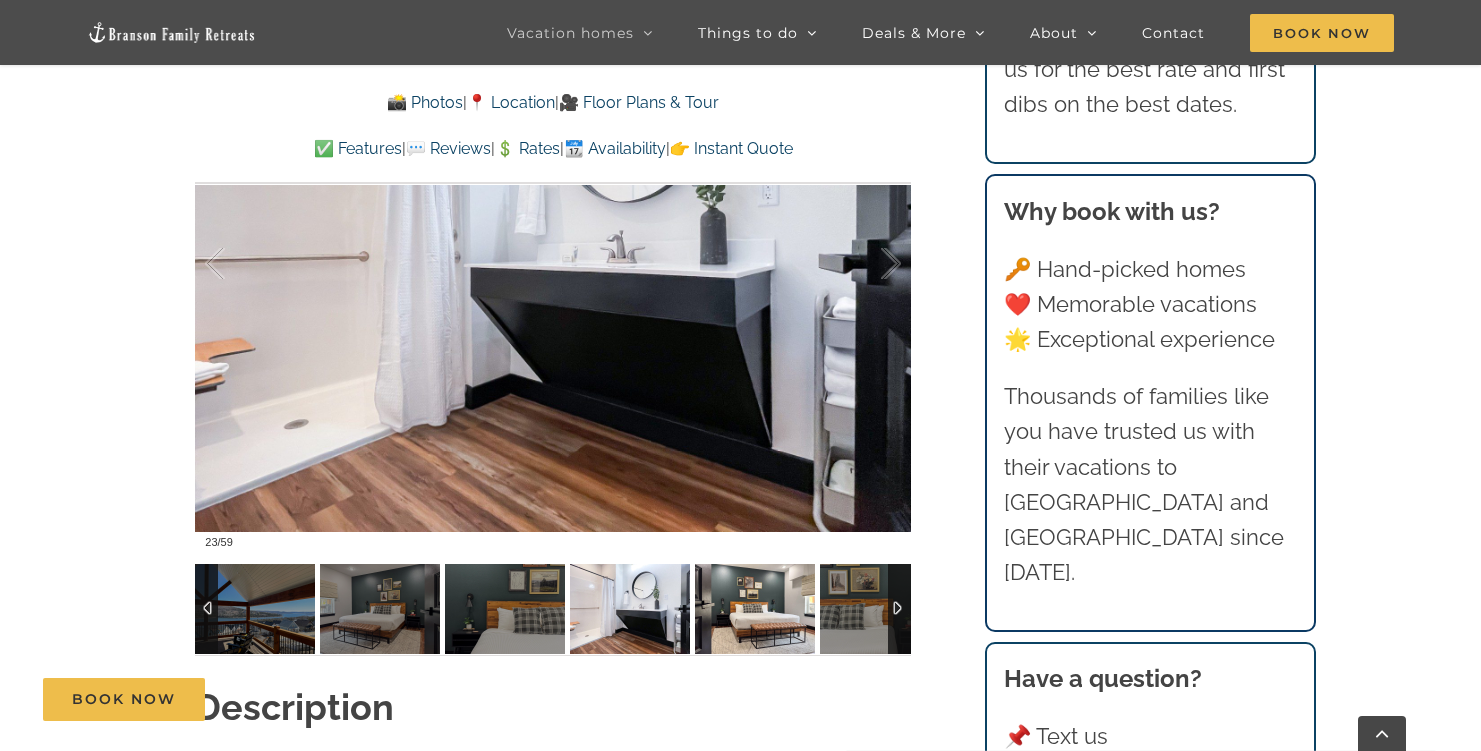 click at bounding box center (755, 609) 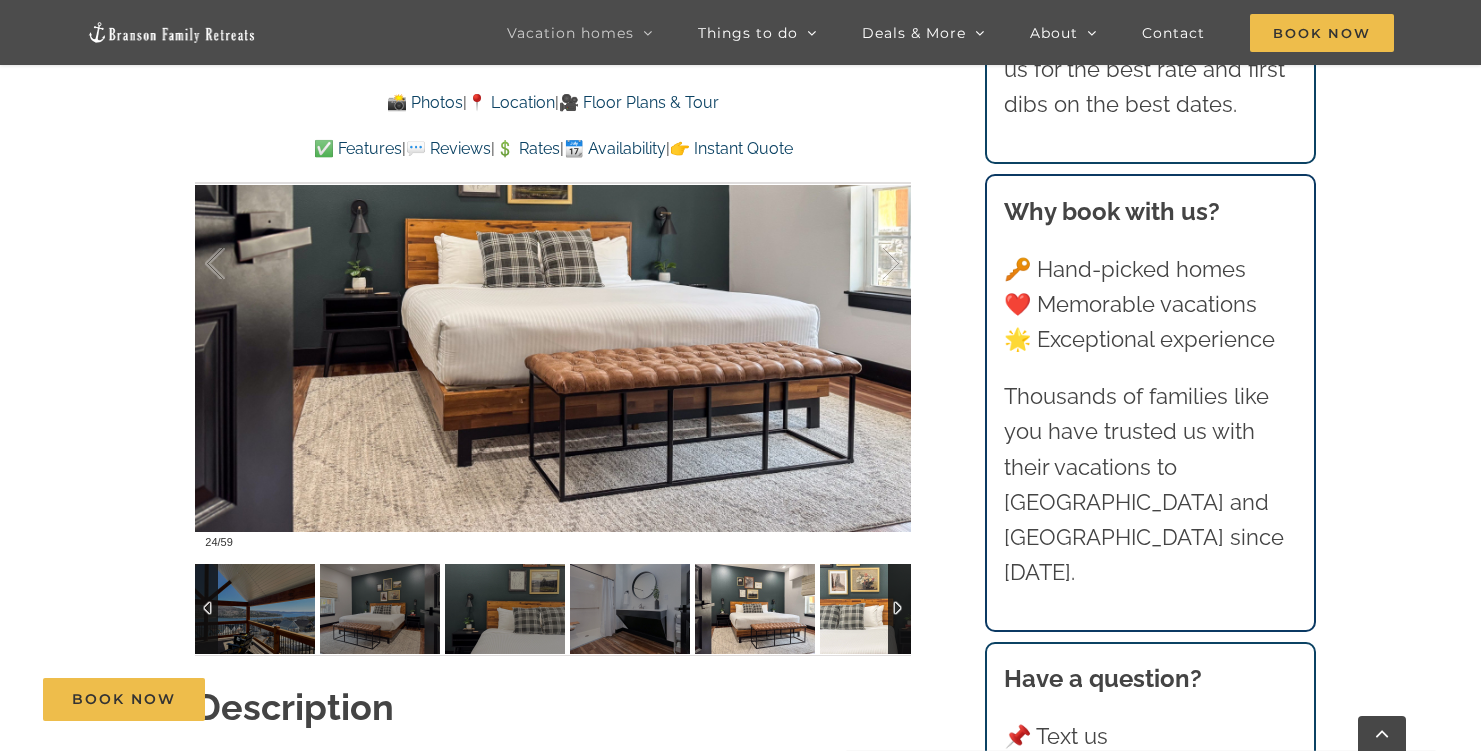 click at bounding box center (880, 609) 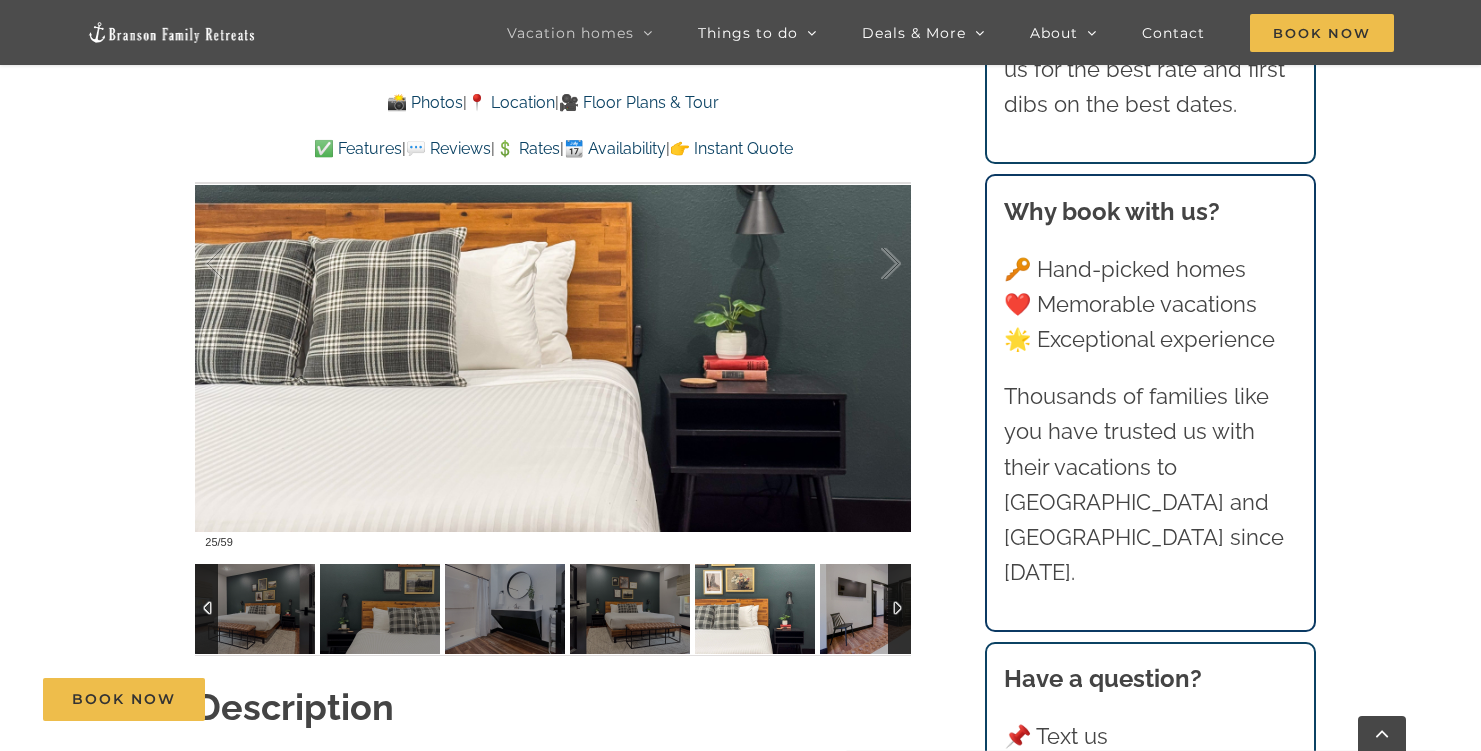 click at bounding box center (899, 609) 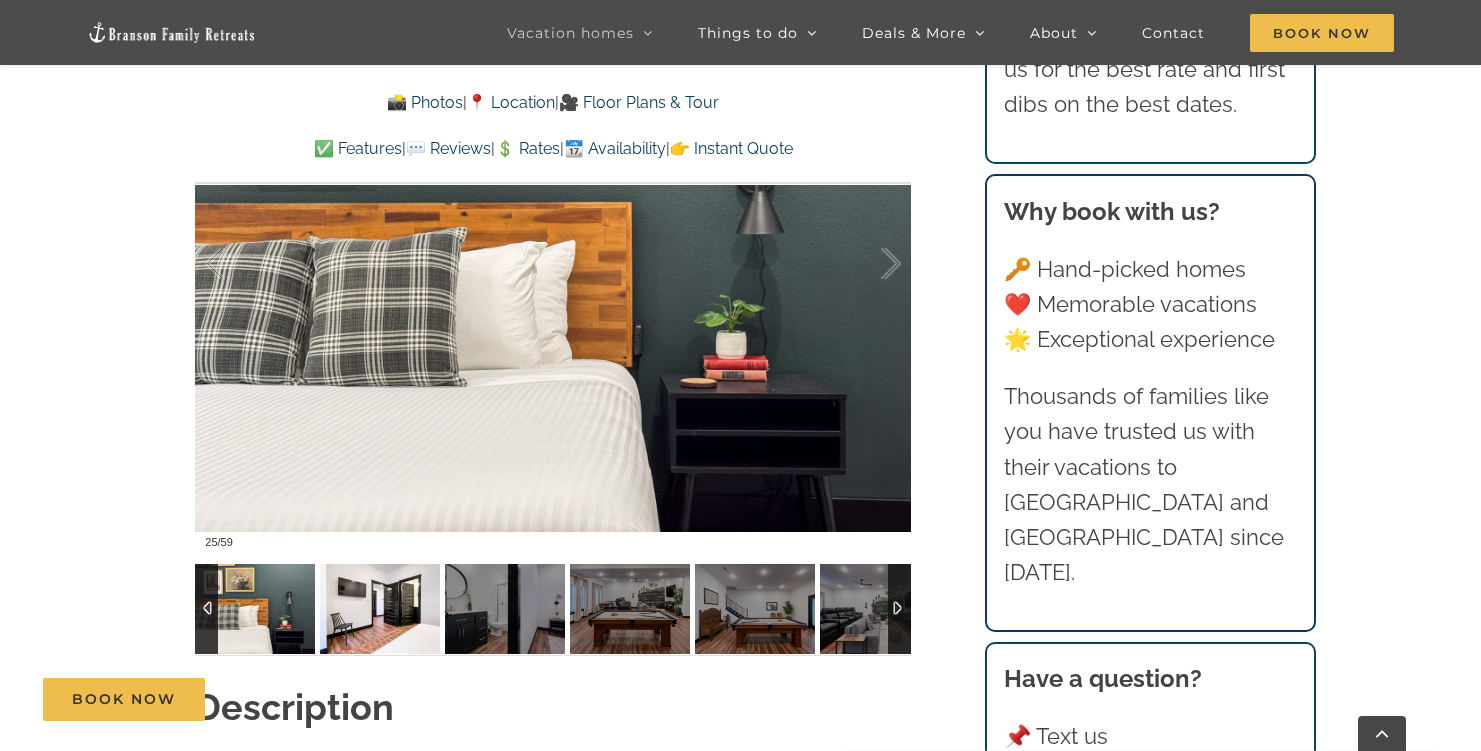 click at bounding box center [380, 609] 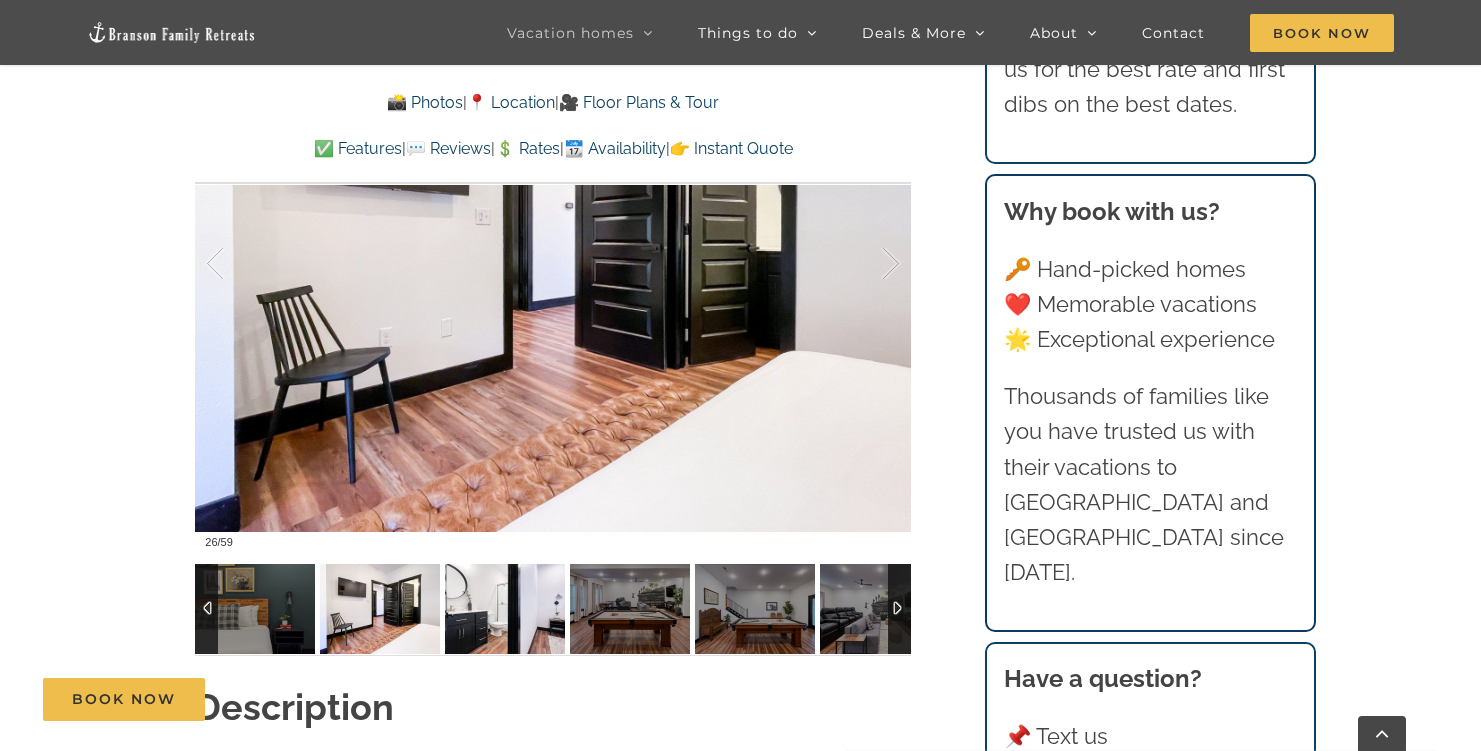 click at bounding box center (505, 609) 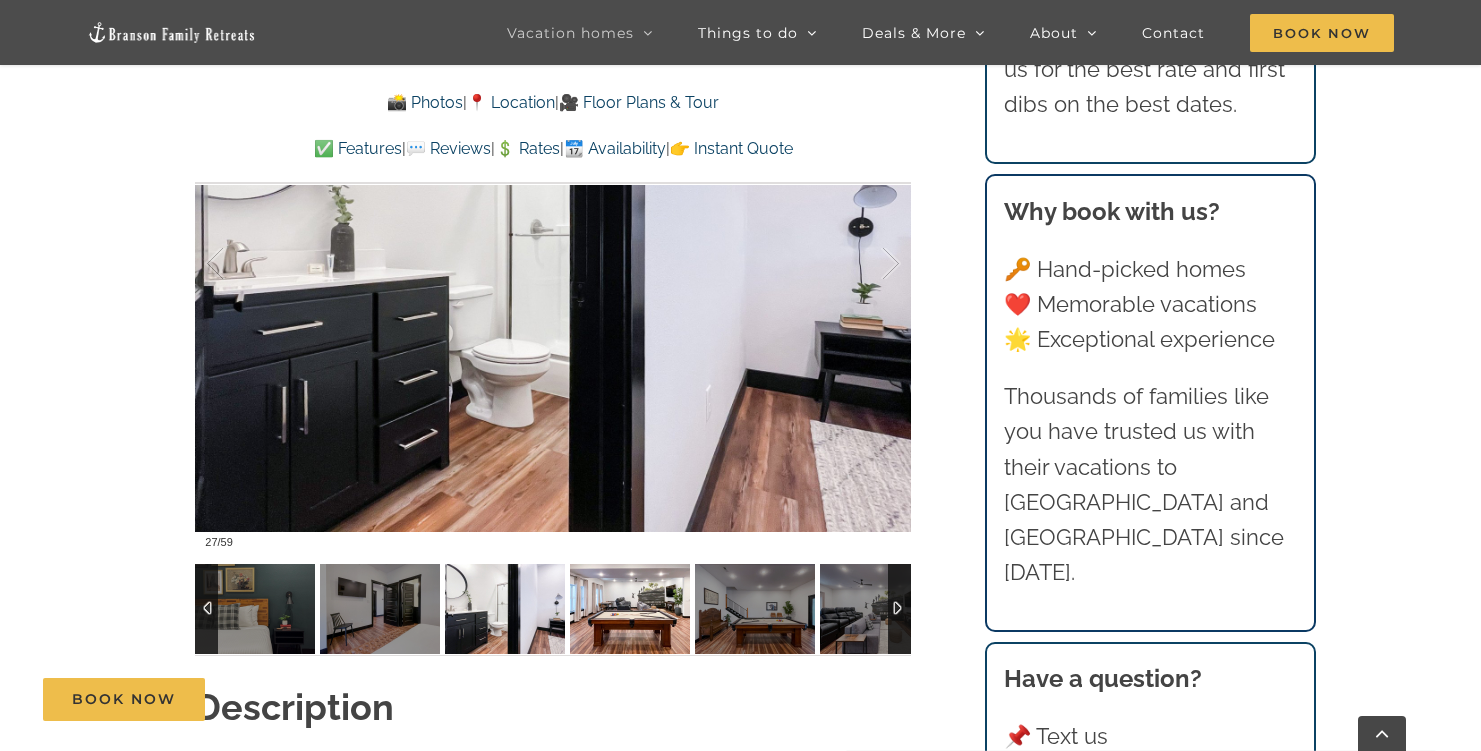 click at bounding box center (630, 609) 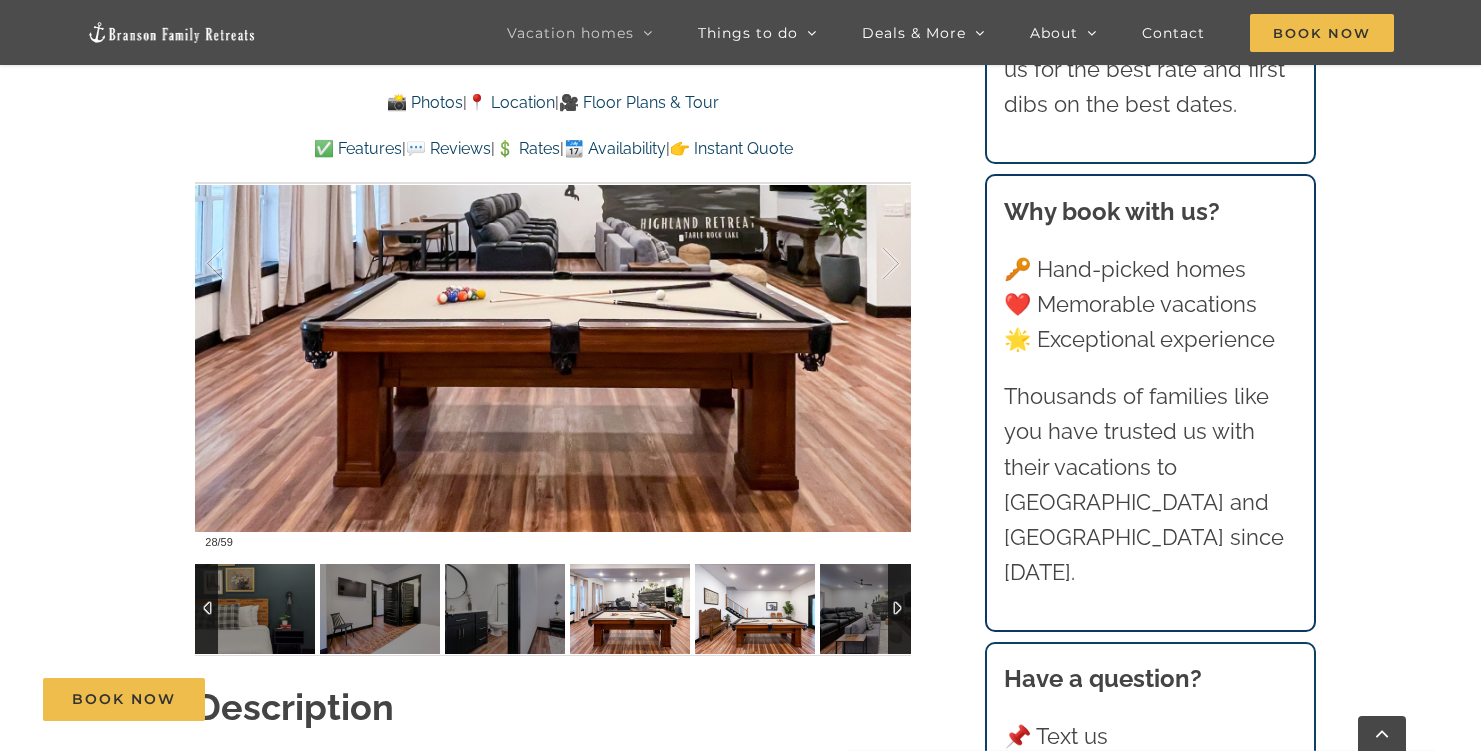 click at bounding box center [755, 609] 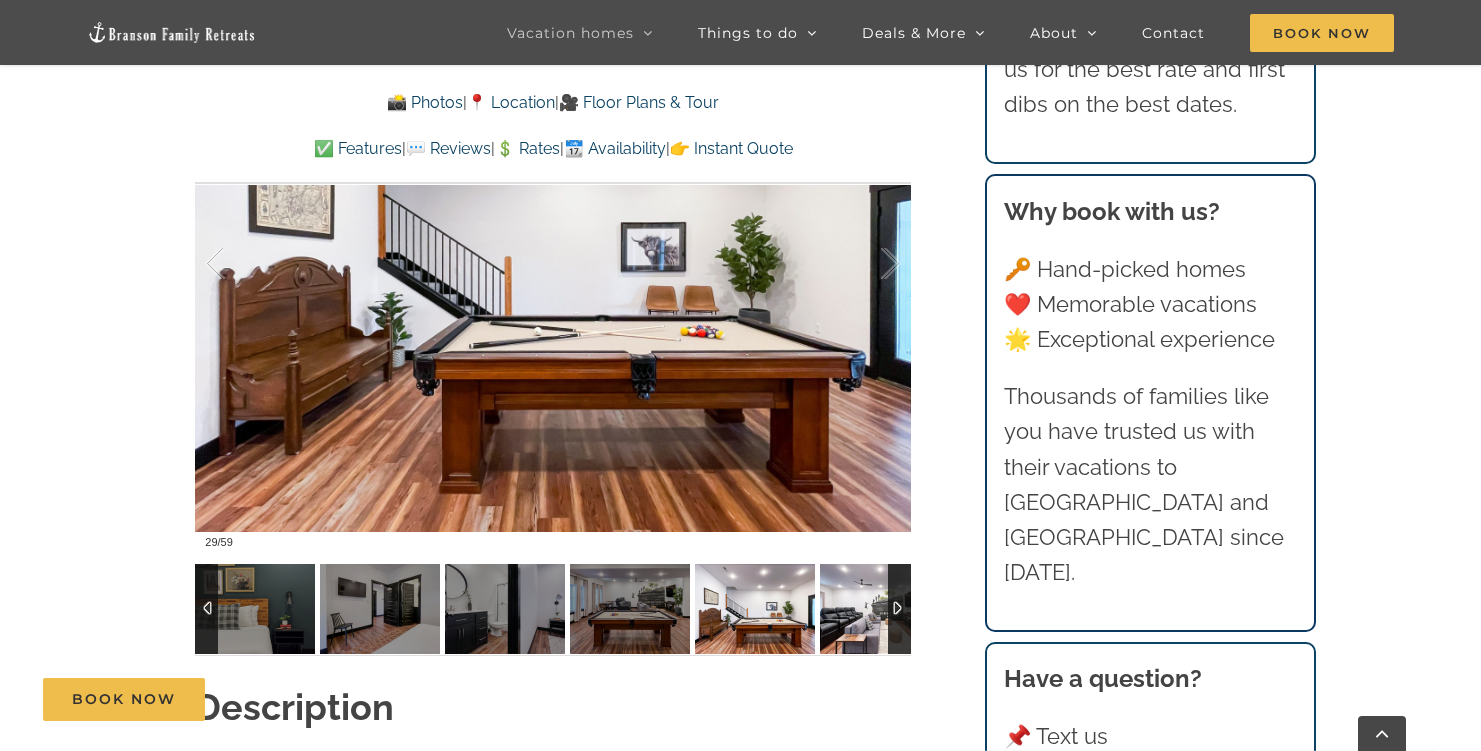 click at bounding box center [880, 609] 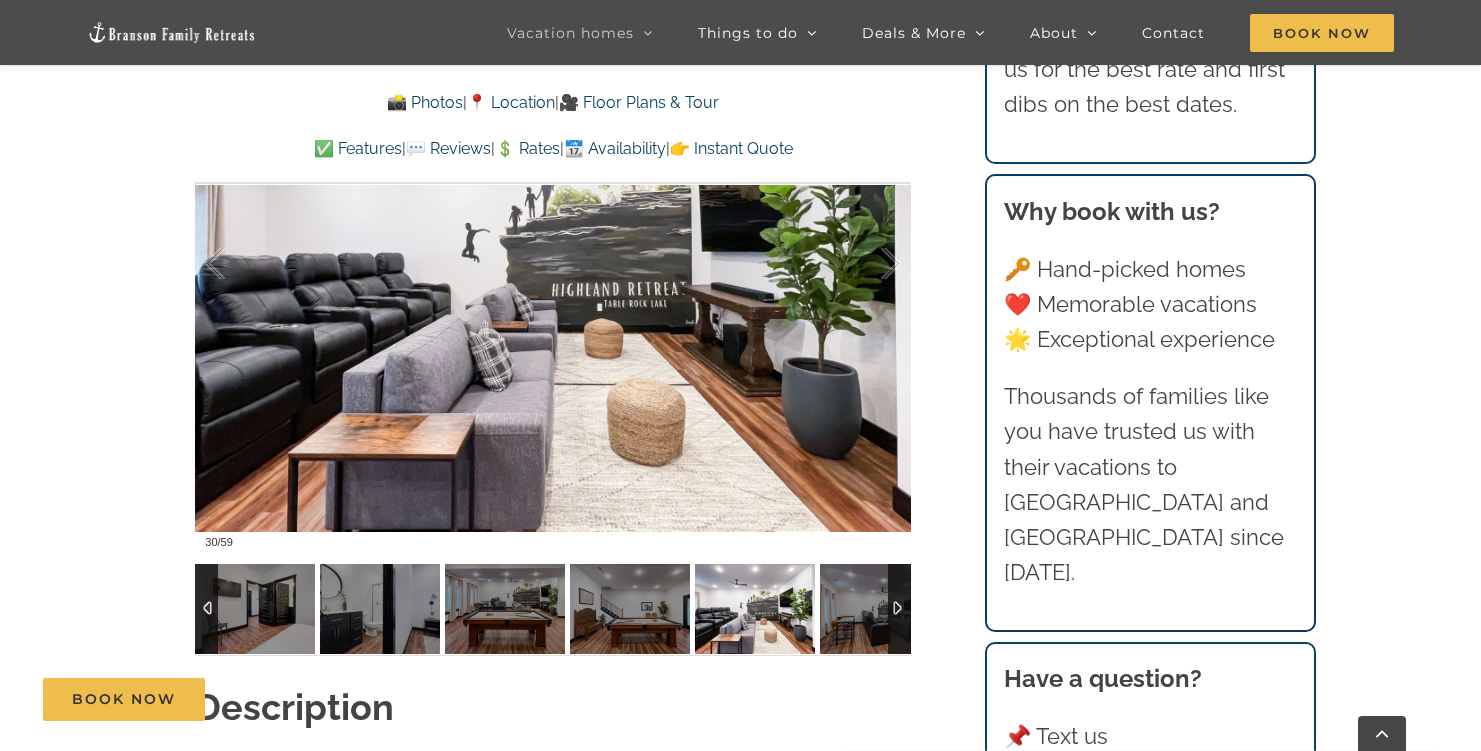 click at bounding box center (899, 609) 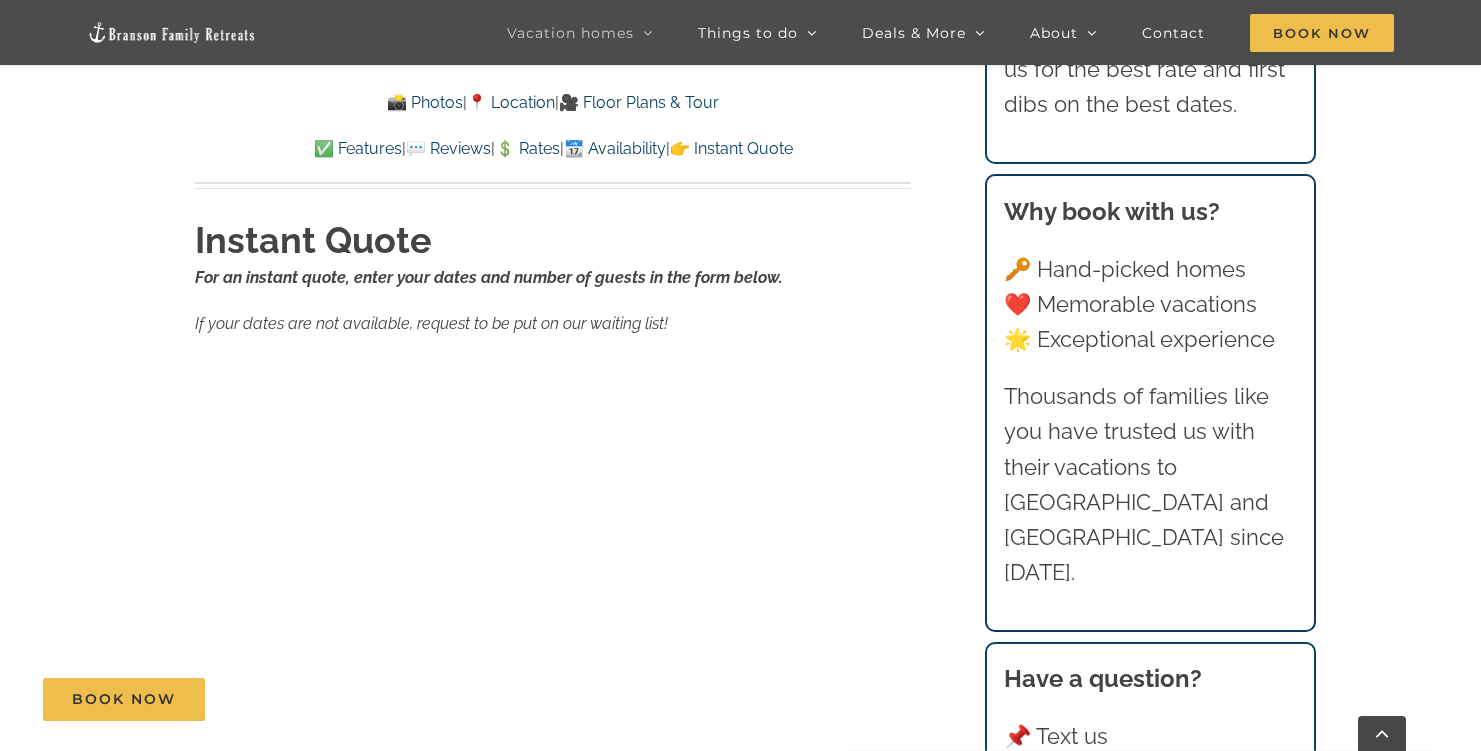 scroll, scrollTop: 12125, scrollLeft: 0, axis: vertical 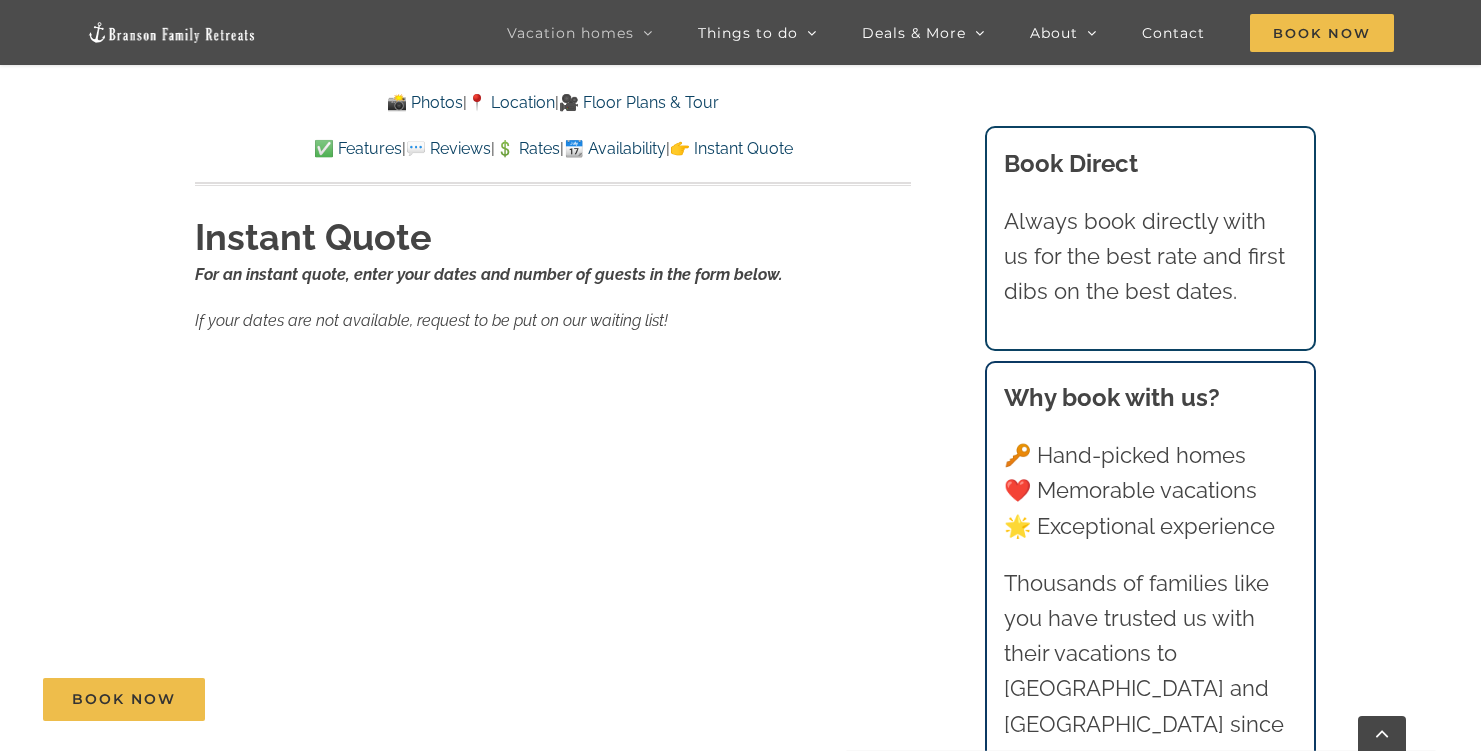 click on "Highland Retreat at Table Rock Lake | Branson Family Retreats tyann.vhb@gmail.com 2024-10-26T22:22:27-05:00
📸 Photos    |    📍 Location    |    🎥 Floor Plans & Tour
✅ Features    |    💬 Reviews    |    💲 Rates    |    📆 Availability    |    👉 Instant Quote
📸 Photos  |  📍 Location  |  🎥 Floor Plans & Tour
✅ Features  |  💬 Reviews  |  💲 Rates  |  📆 Availability  |  👉 Instant Quote
Highland Retreat Where else can 24 people have the time of their lives? This Branson luxury rental features Table Rock Lake views, an indoor pool + spa, 6 indulgent bedroom suites and so much more.
⭐️⭐️⭐️⭐️⭐️
We absolutely loved our stay!!! The home was clean, gorgeous, with a great view and we were treated so well throughtout our entire booking process.
– Jamie (Oklahoma)
30  /  59 Highland-Retreat-vacation-home-rental-Table-Rock-Lake-56-scaled" at bounding box center [740, -4842] 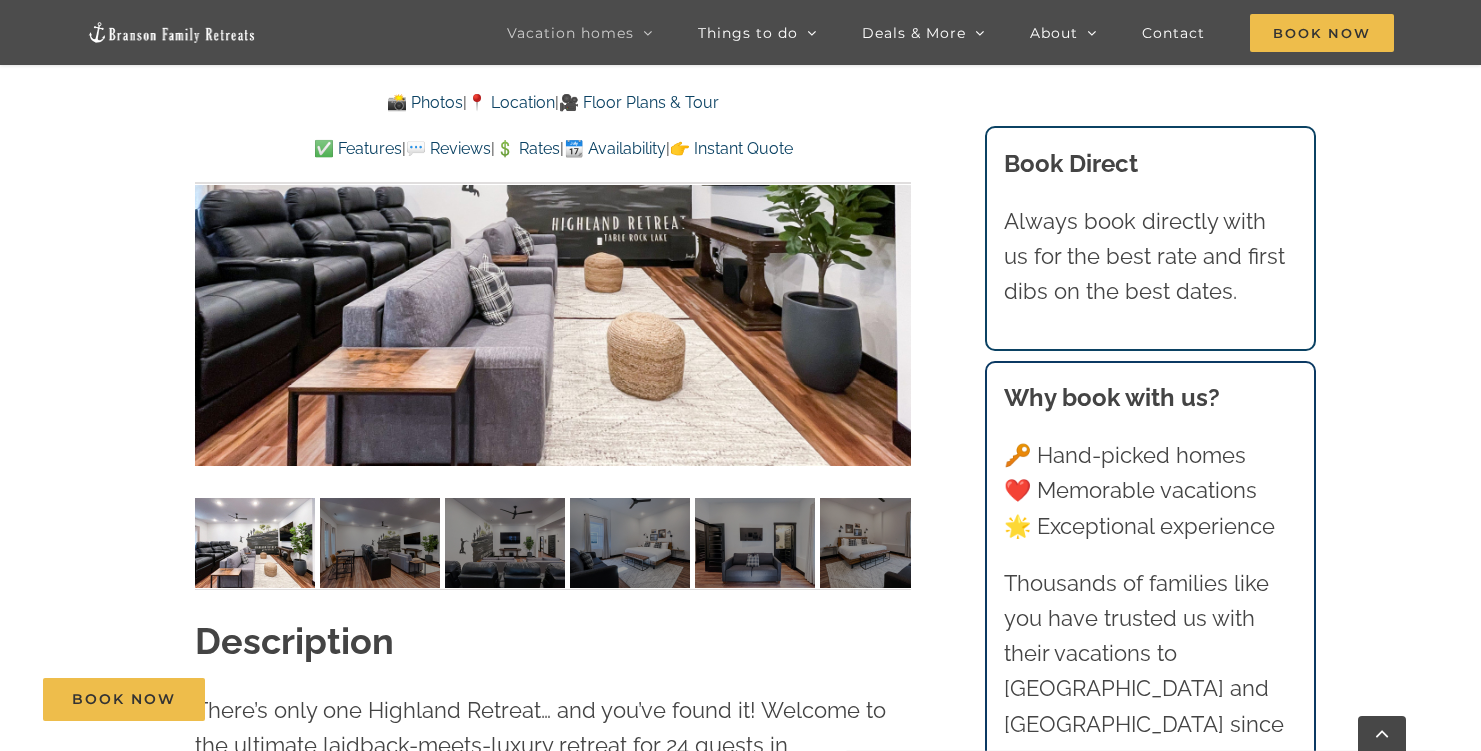 scroll, scrollTop: 1672, scrollLeft: 0, axis: vertical 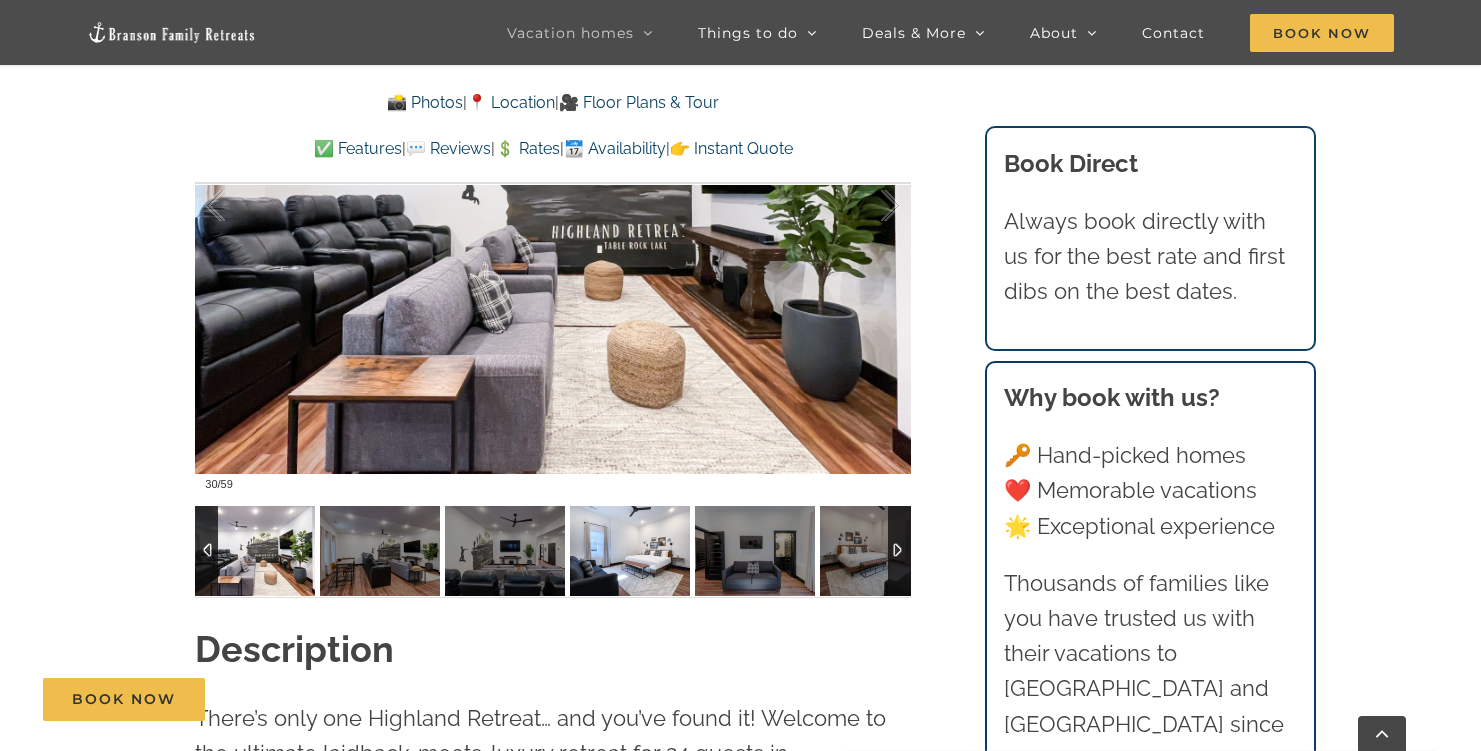 click at bounding box center [630, 551] 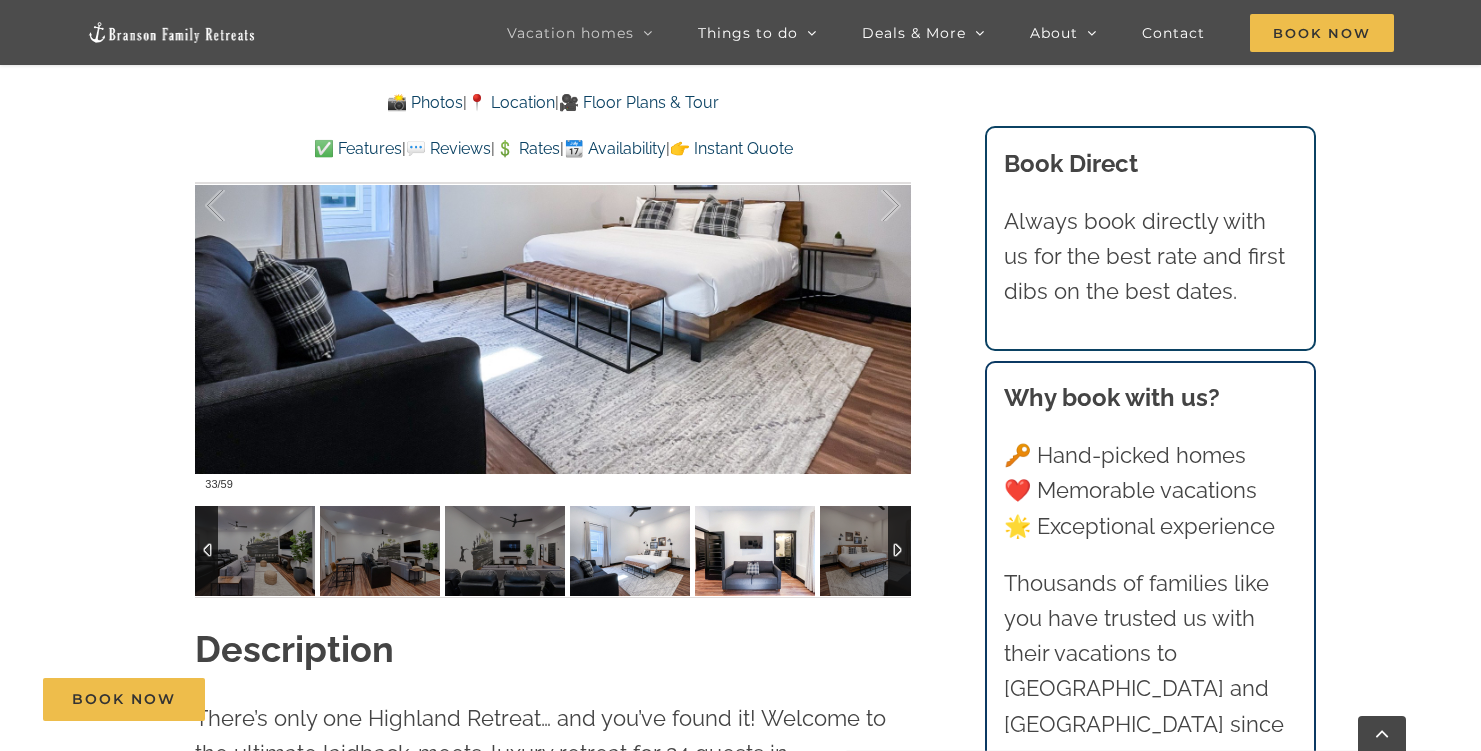 click at bounding box center [755, 551] 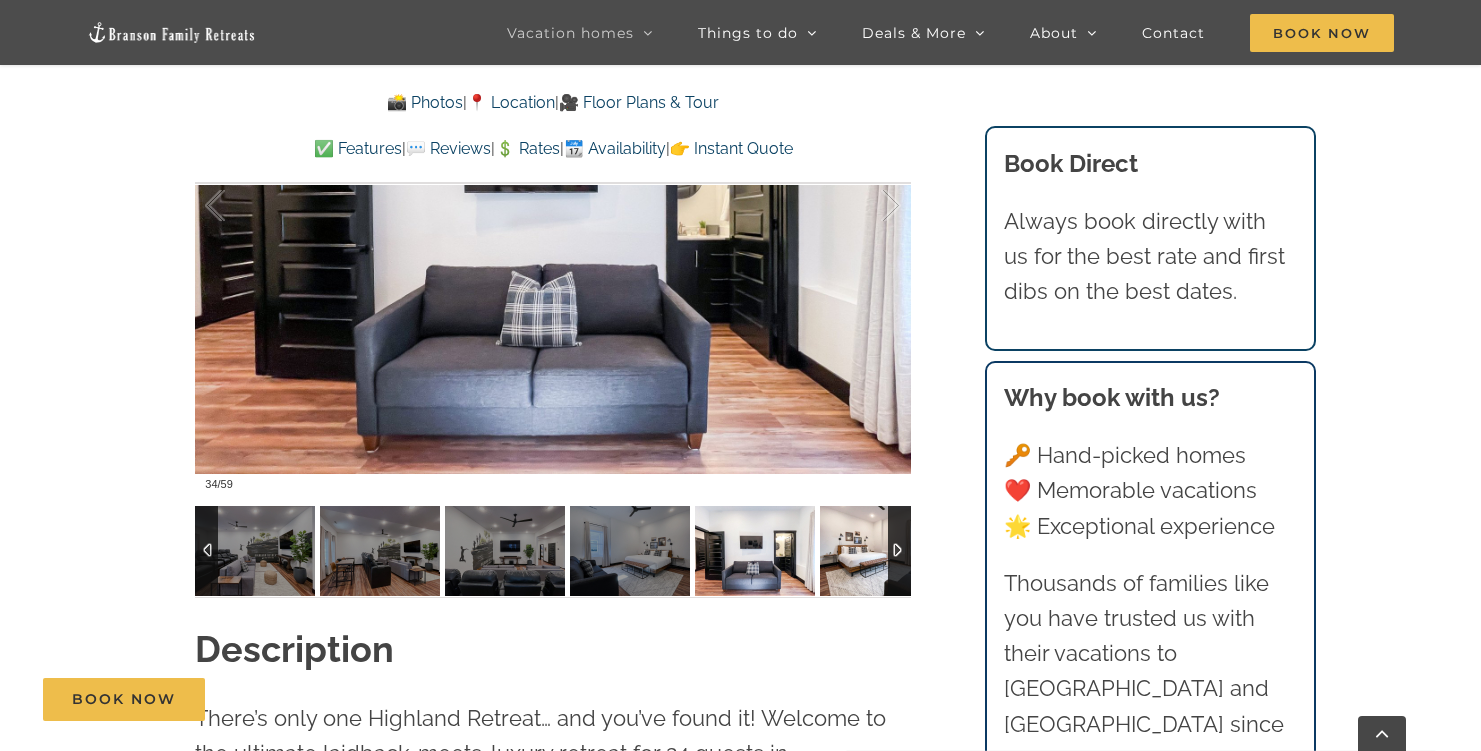 click at bounding box center (880, 551) 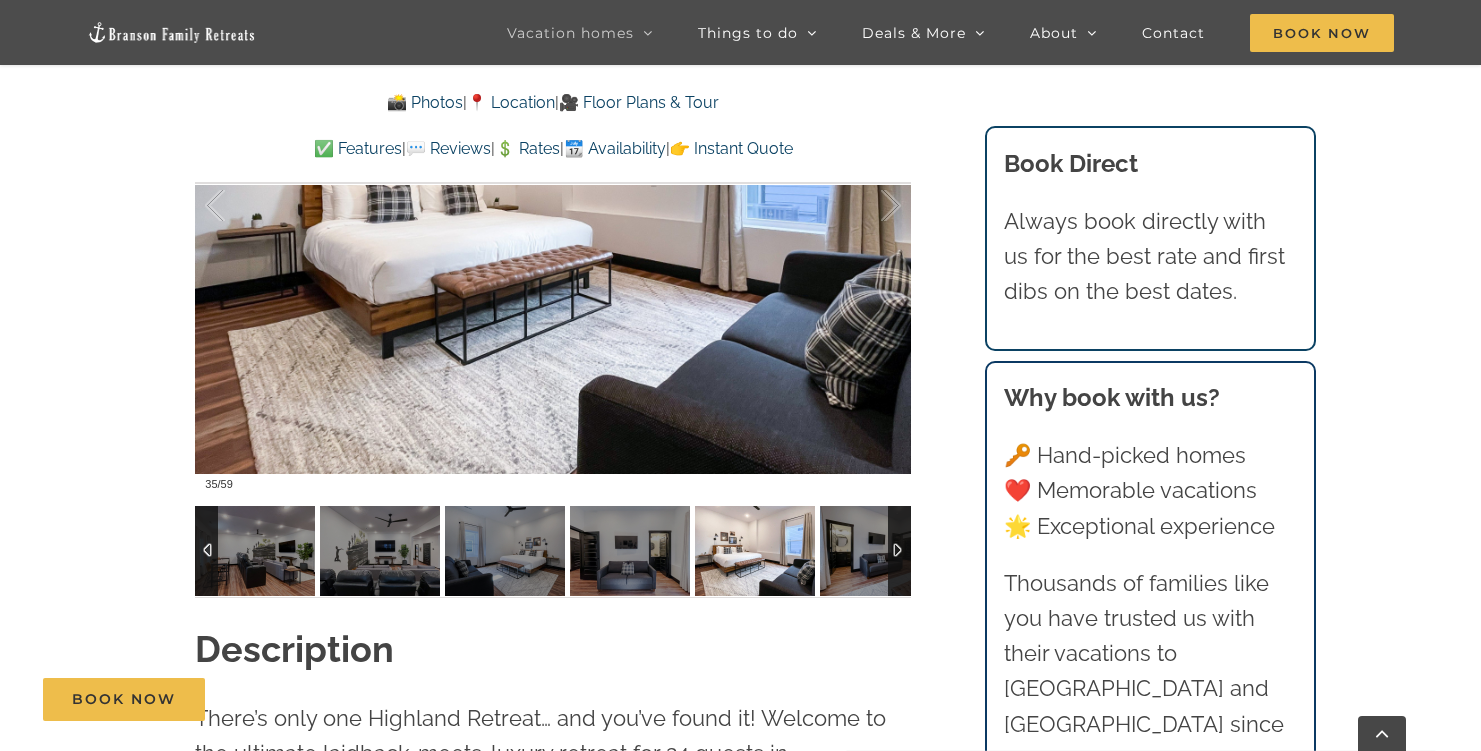 click at bounding box center [899, 551] 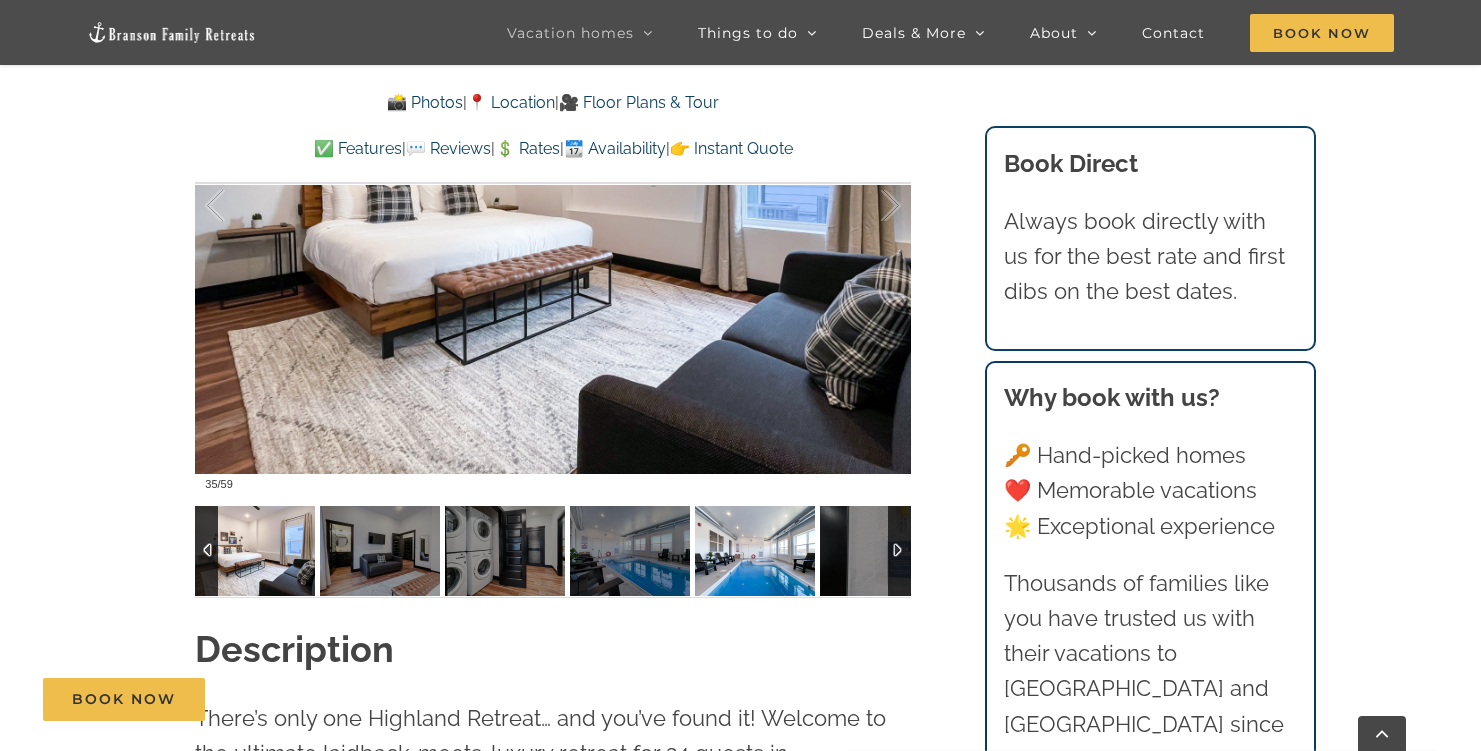 click at bounding box center (755, 551) 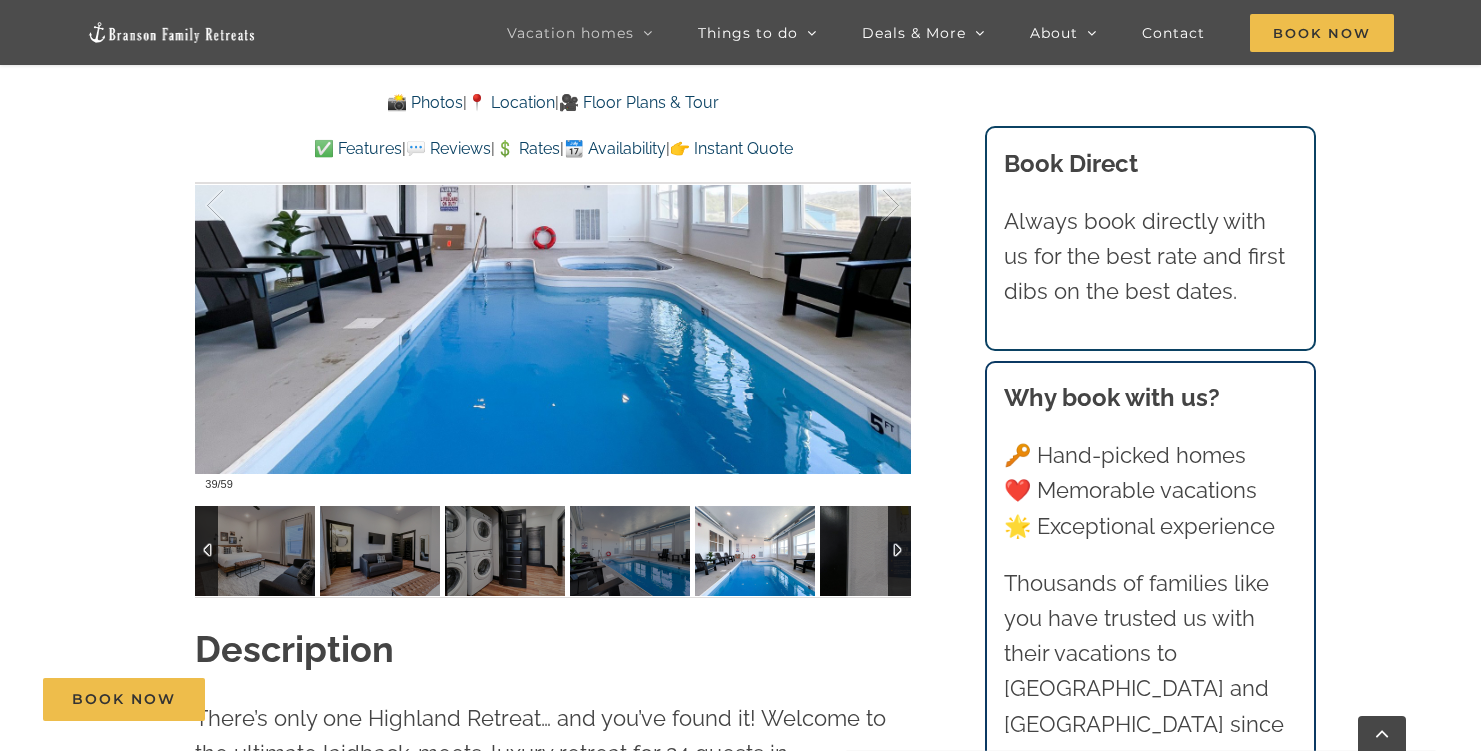 click at bounding box center [630, 551] 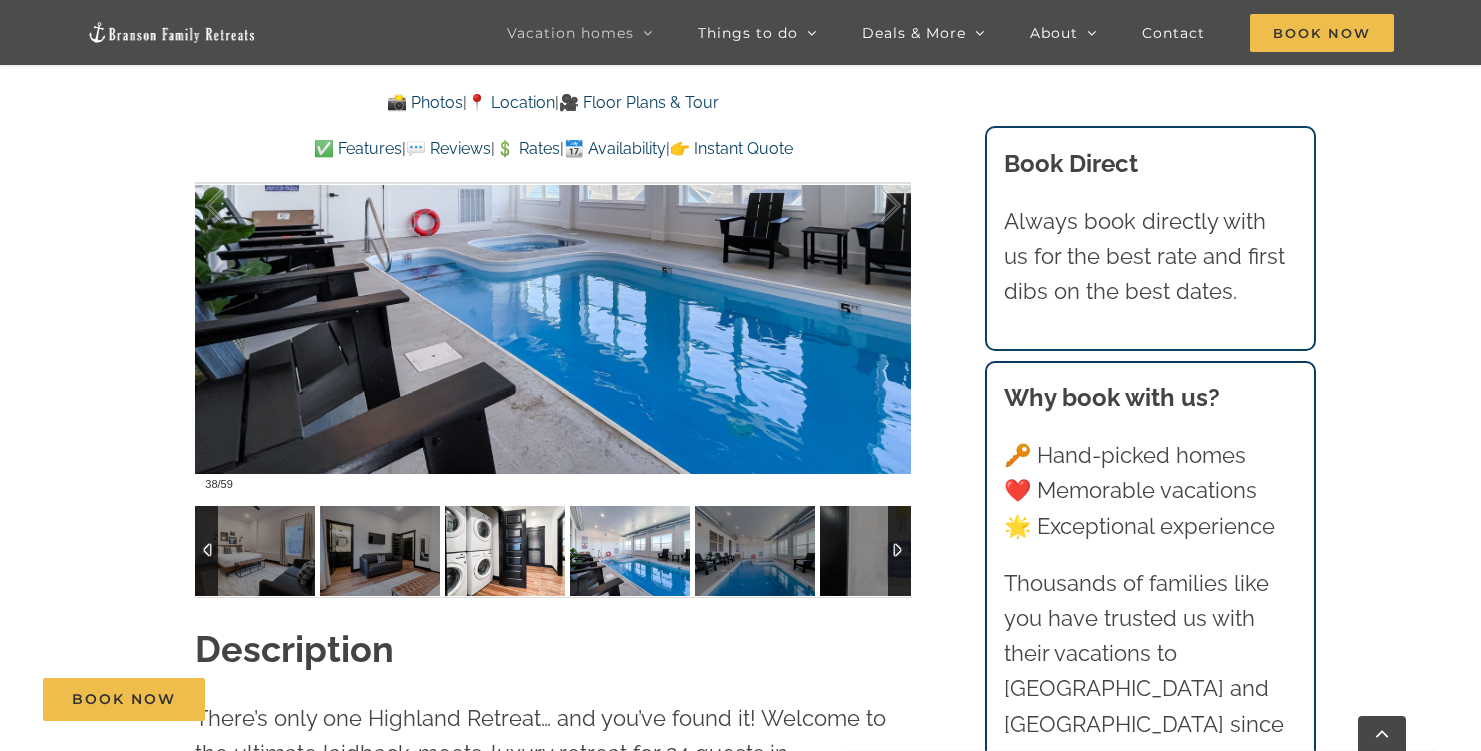 click at bounding box center [505, 551] 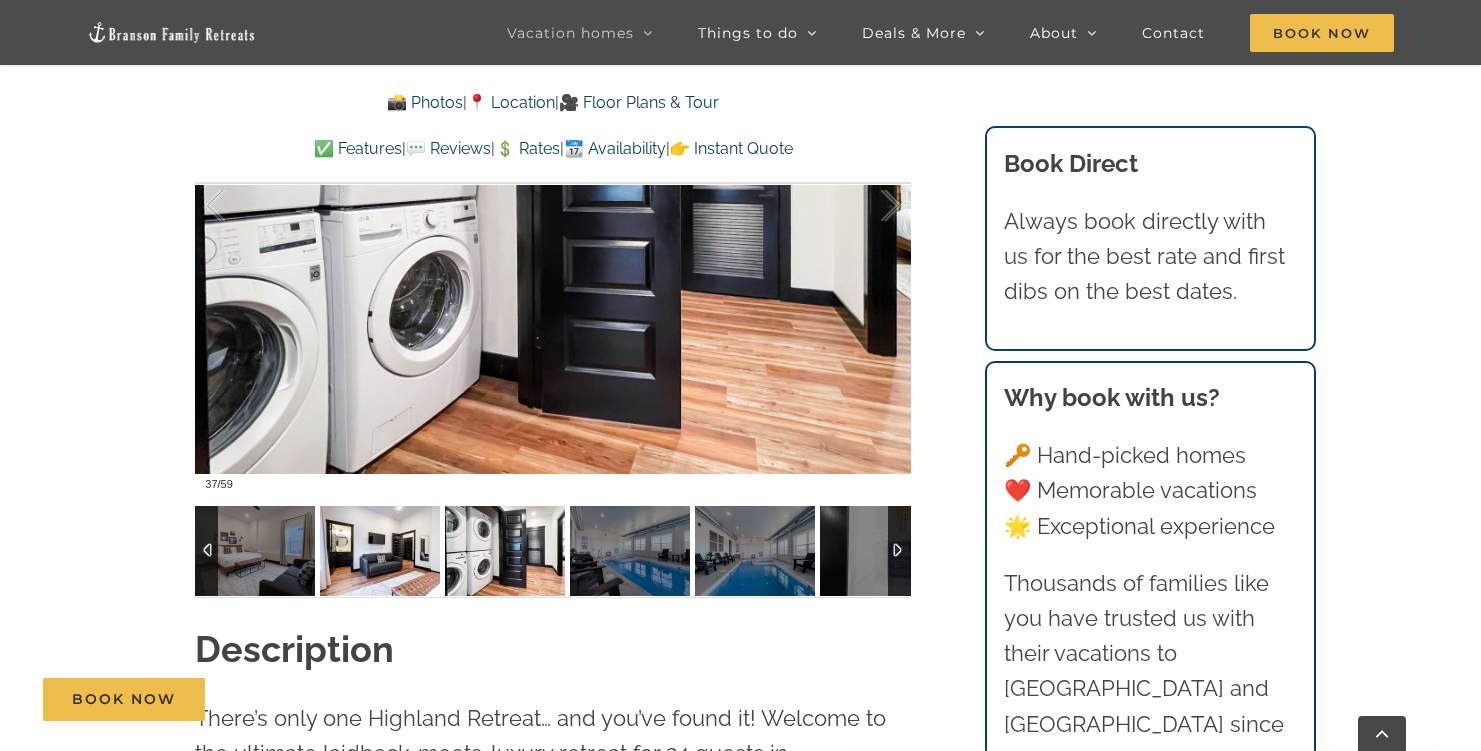 click at bounding box center [380, 551] 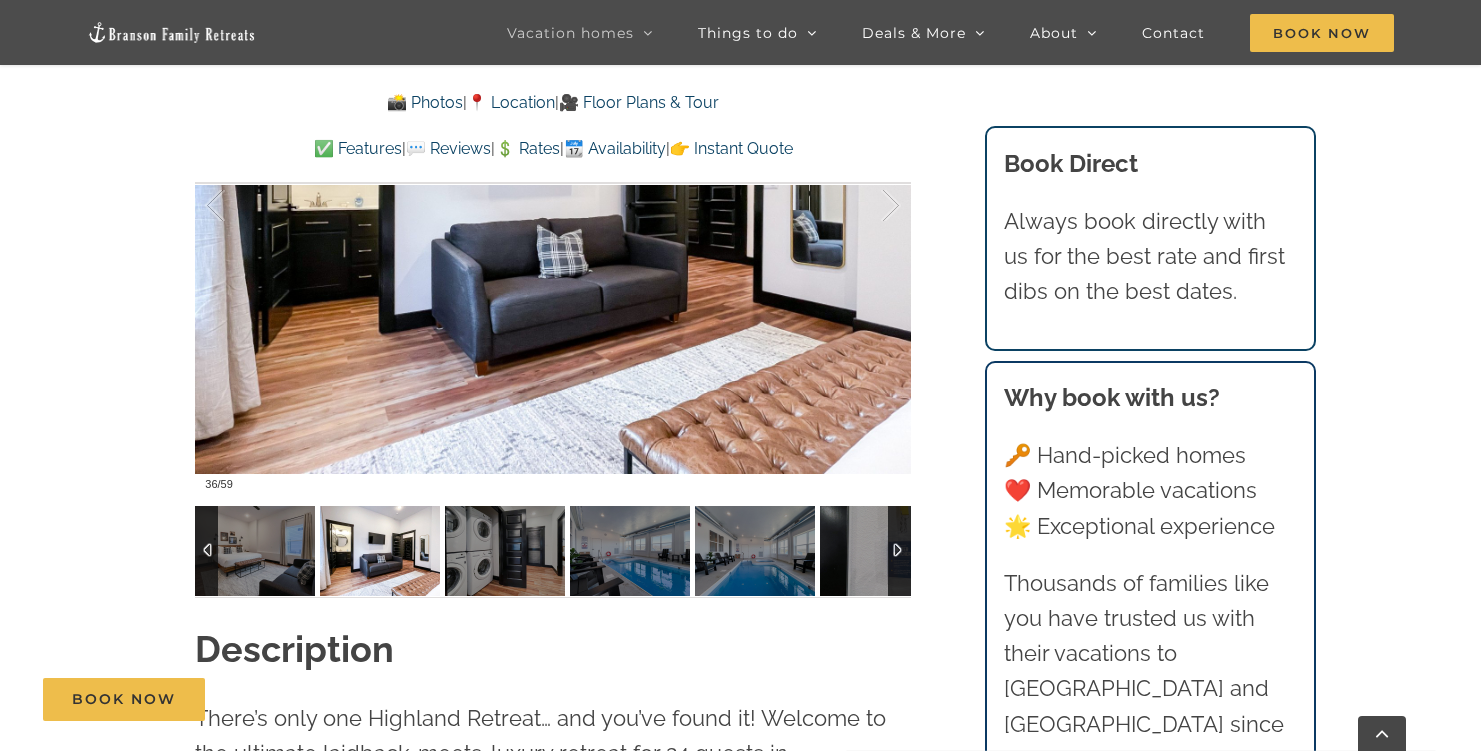 click at bounding box center [899, 551] 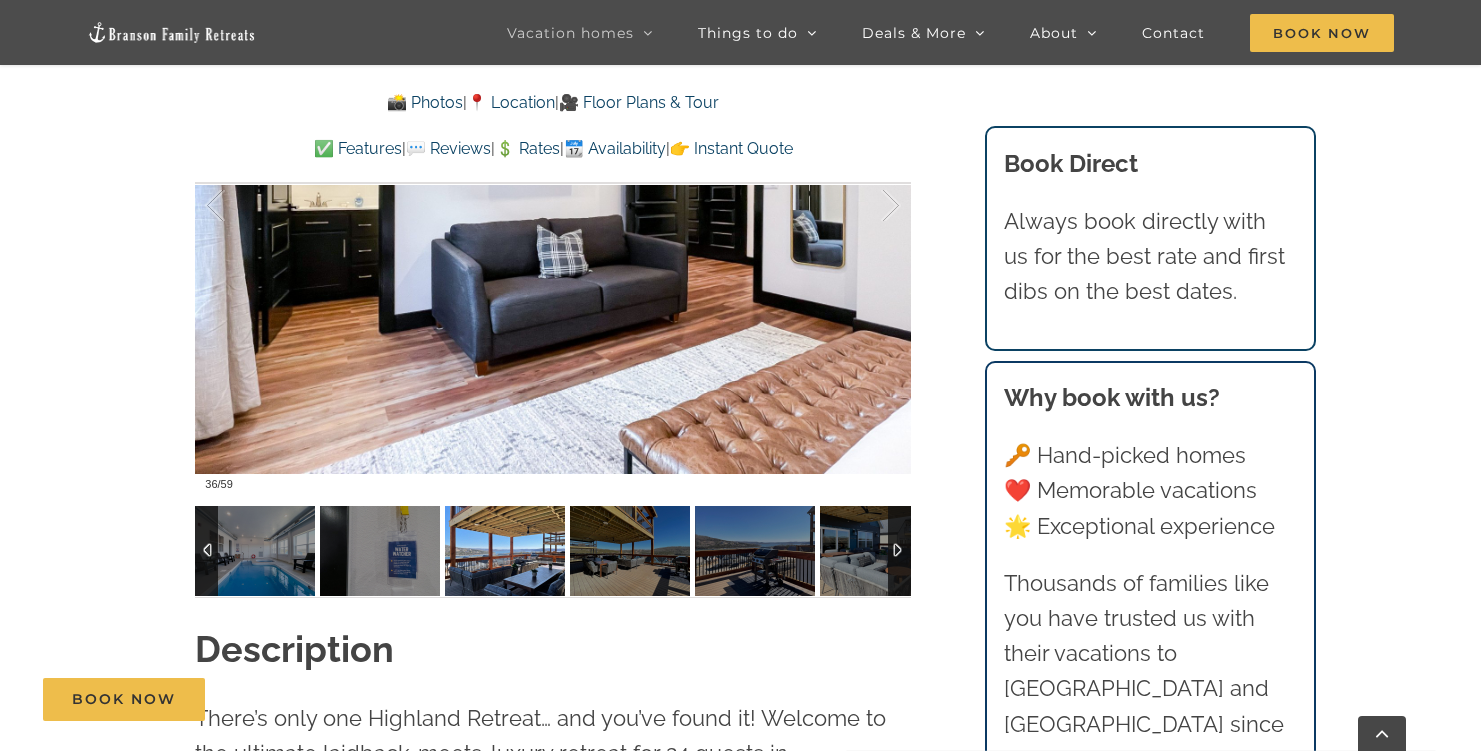 click at bounding box center [505, 551] 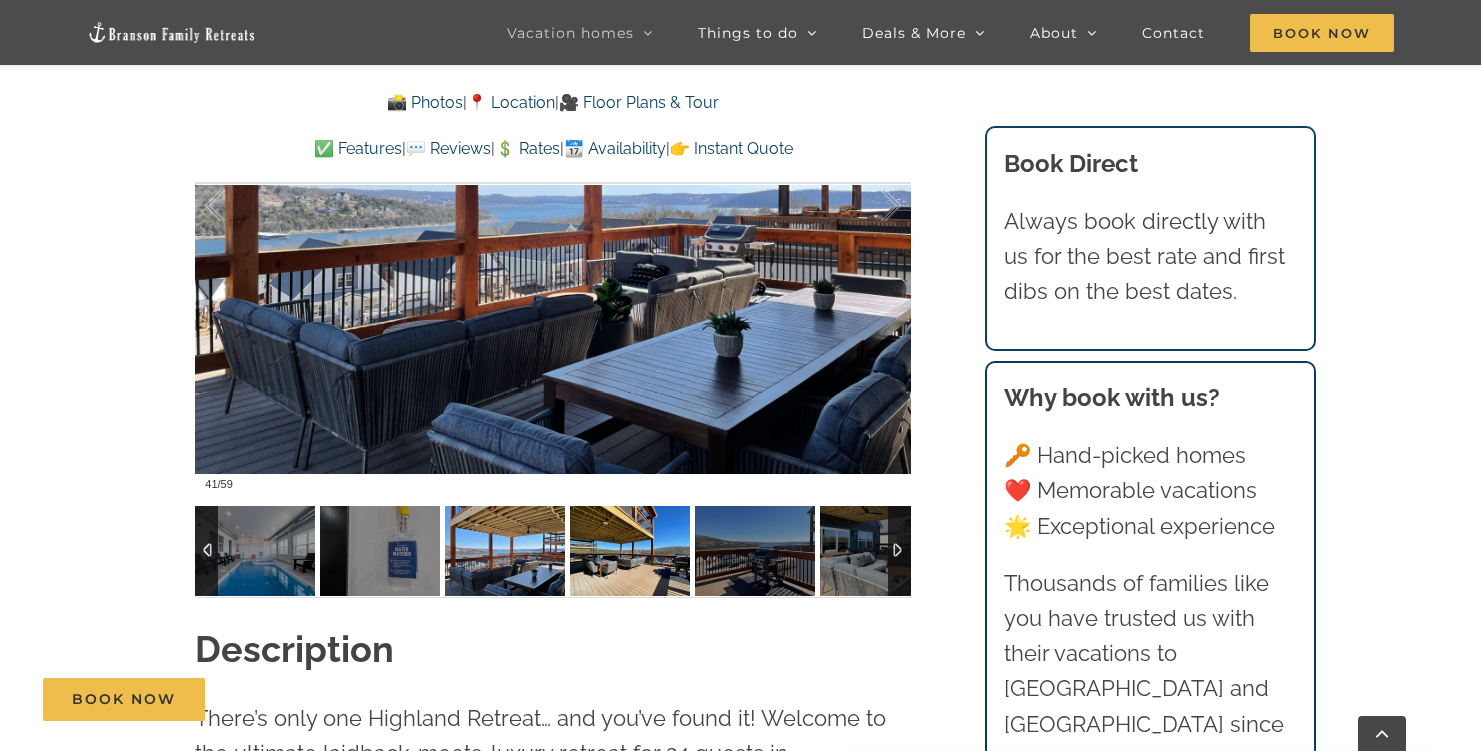 click at bounding box center (630, 551) 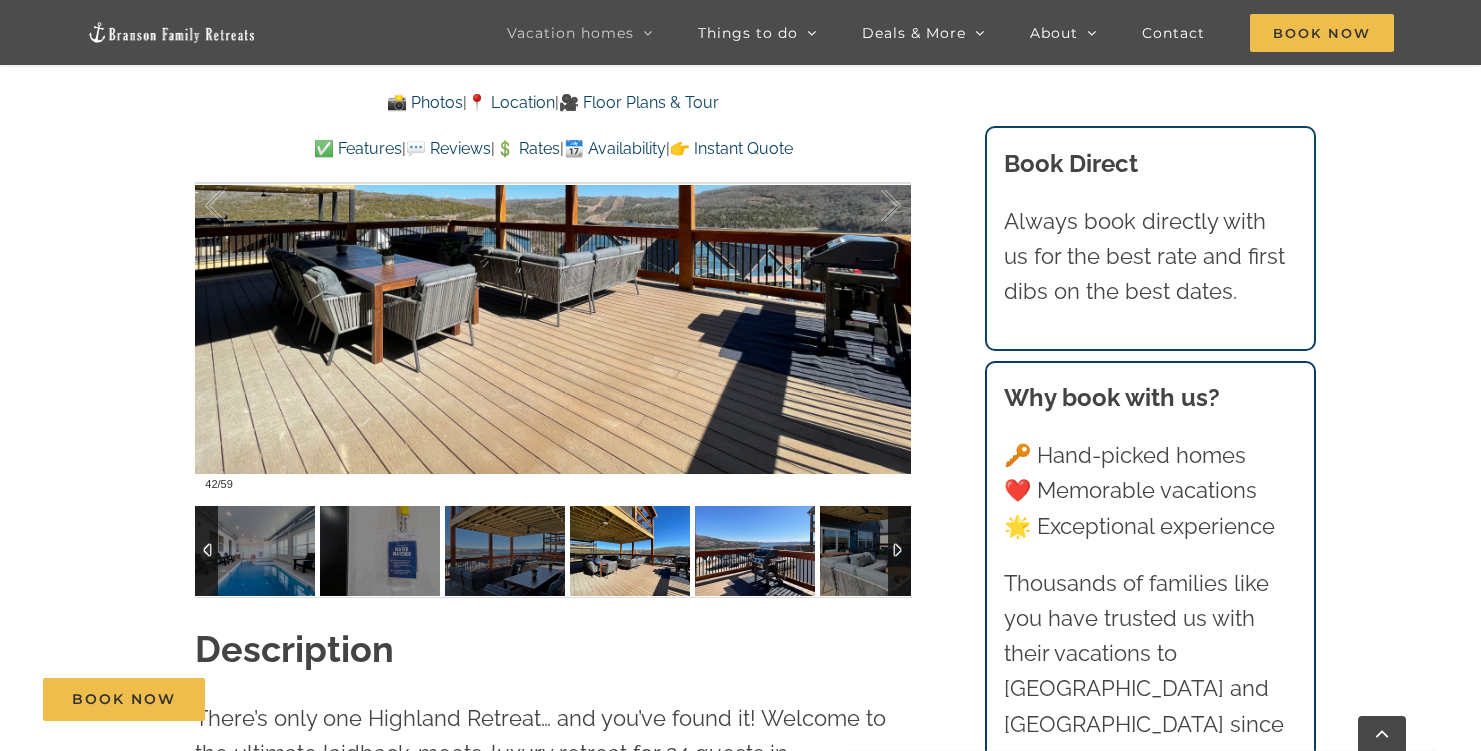 click at bounding box center (755, 551) 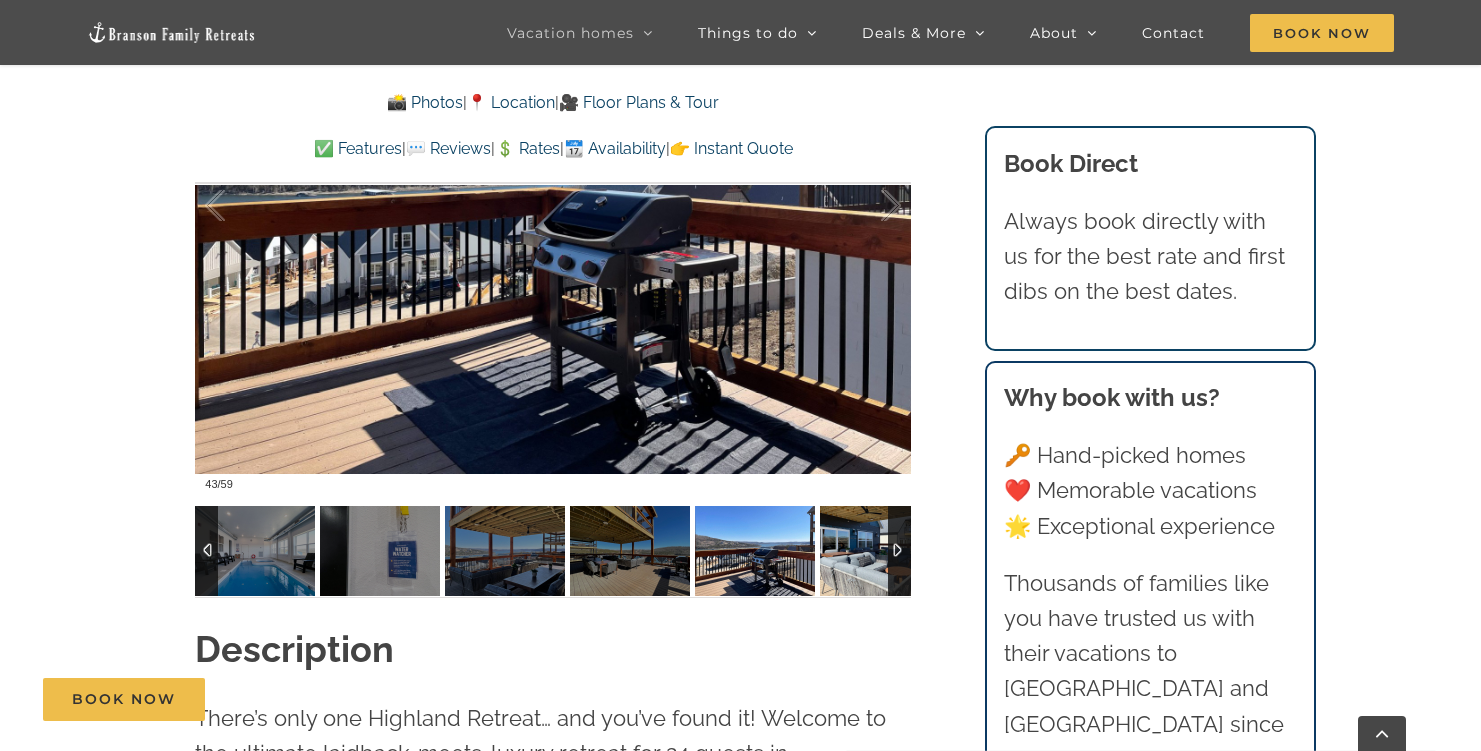 click at bounding box center [880, 551] 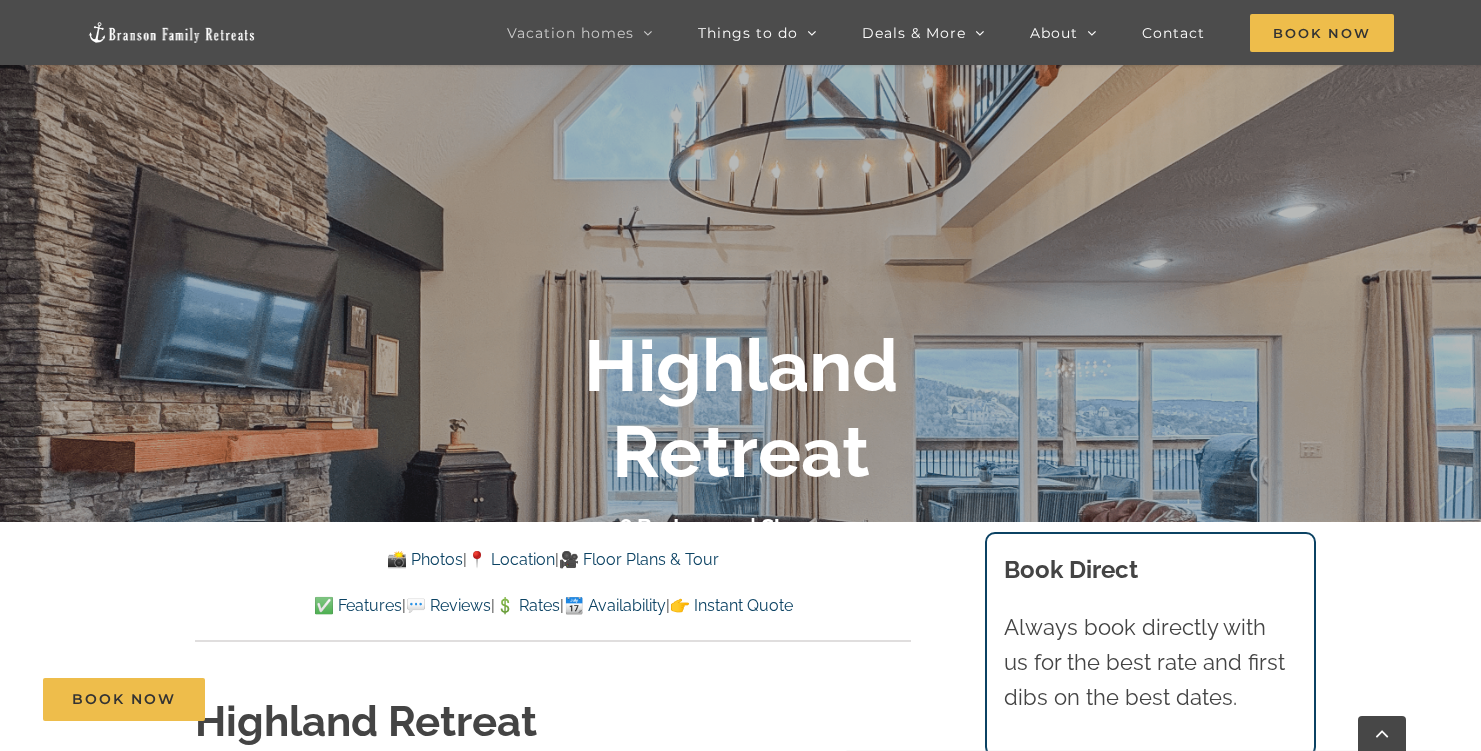 scroll, scrollTop: 0, scrollLeft: 0, axis: both 